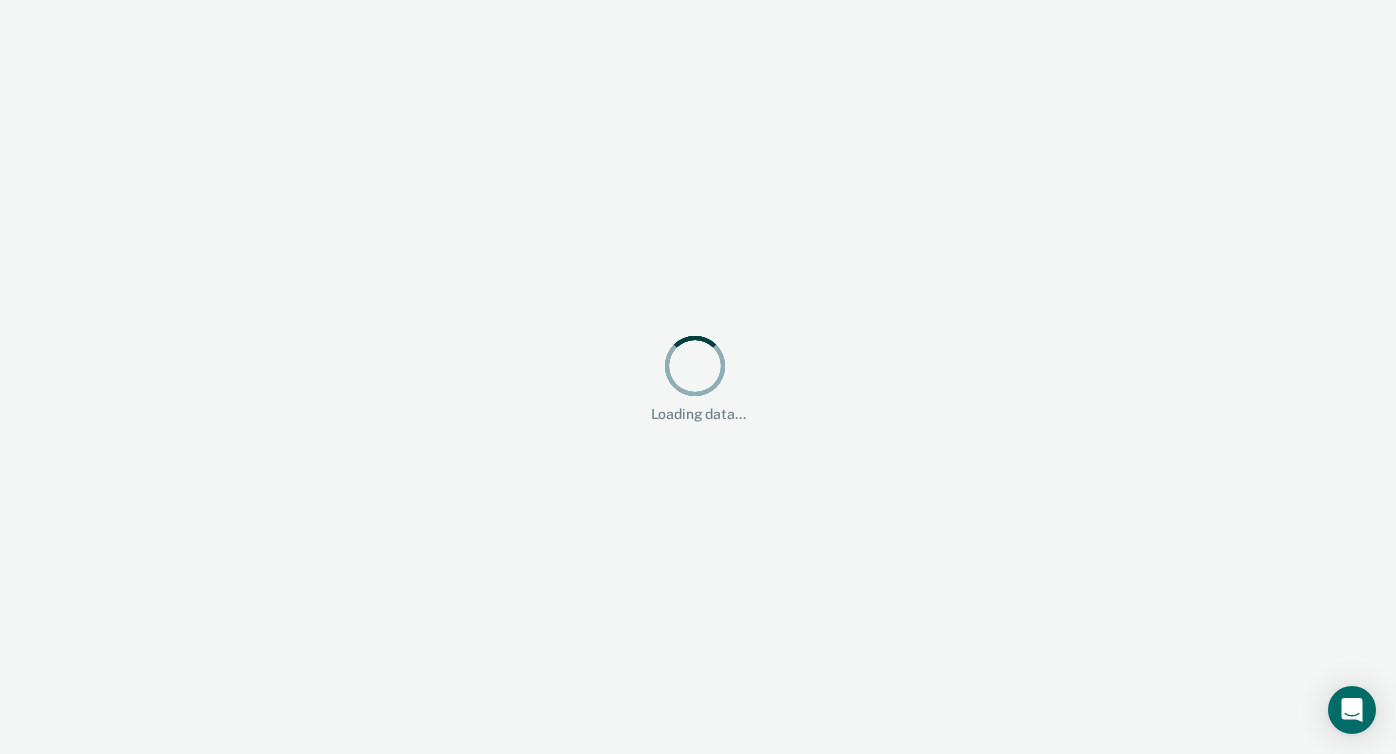 scroll, scrollTop: 0, scrollLeft: 0, axis: both 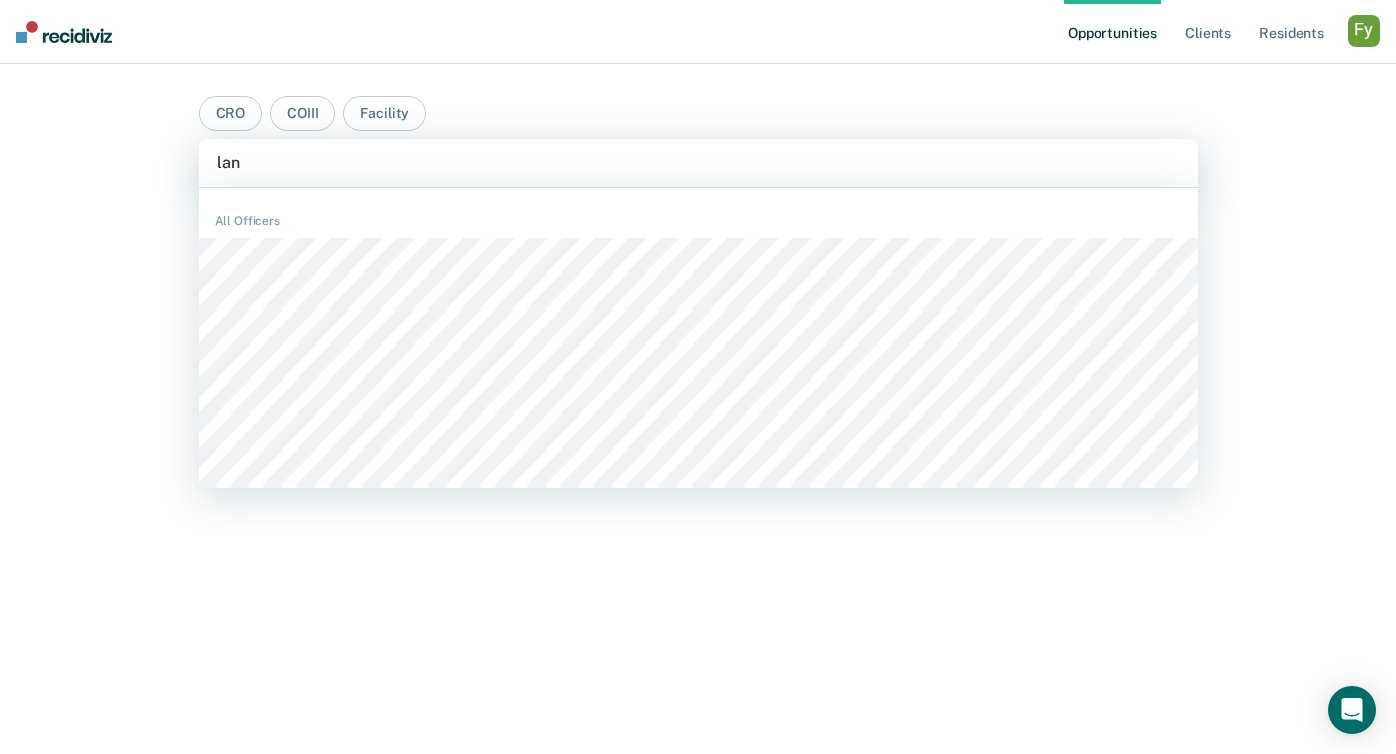 type on "lane" 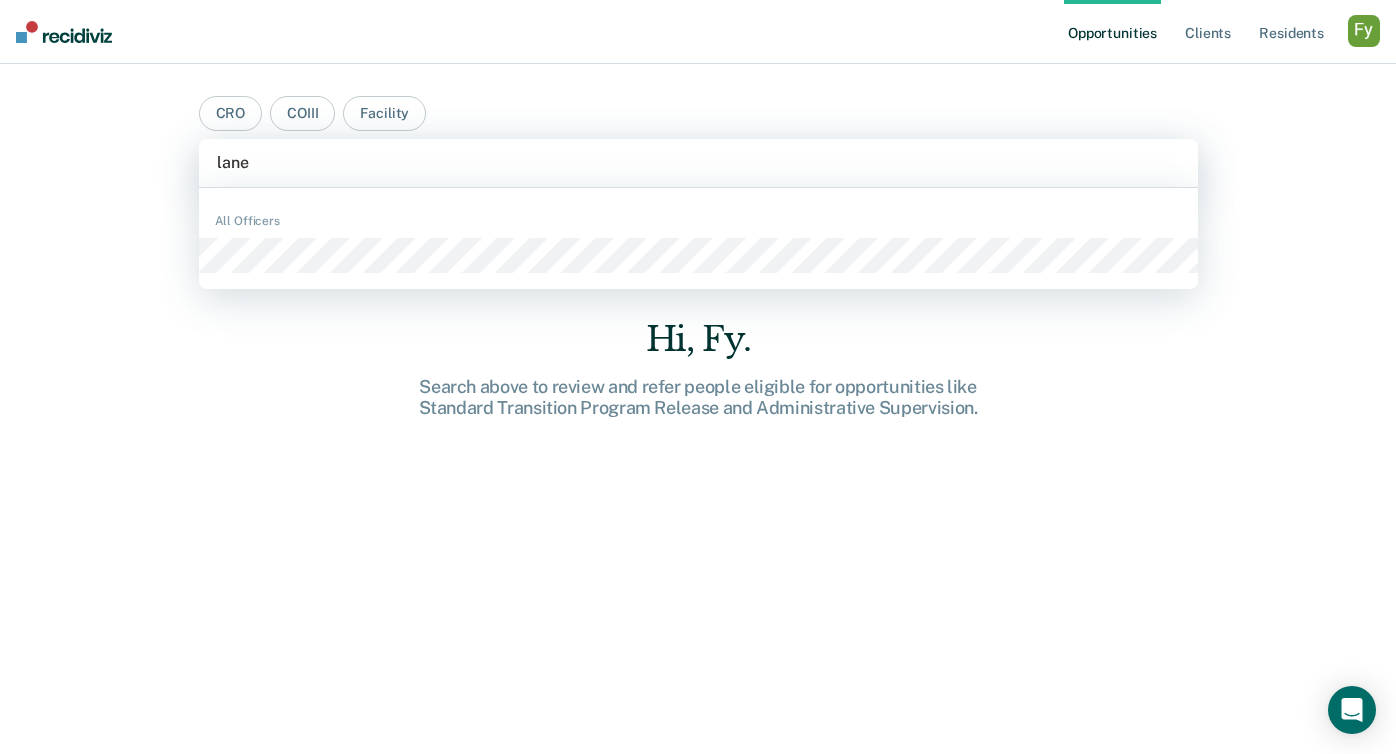type 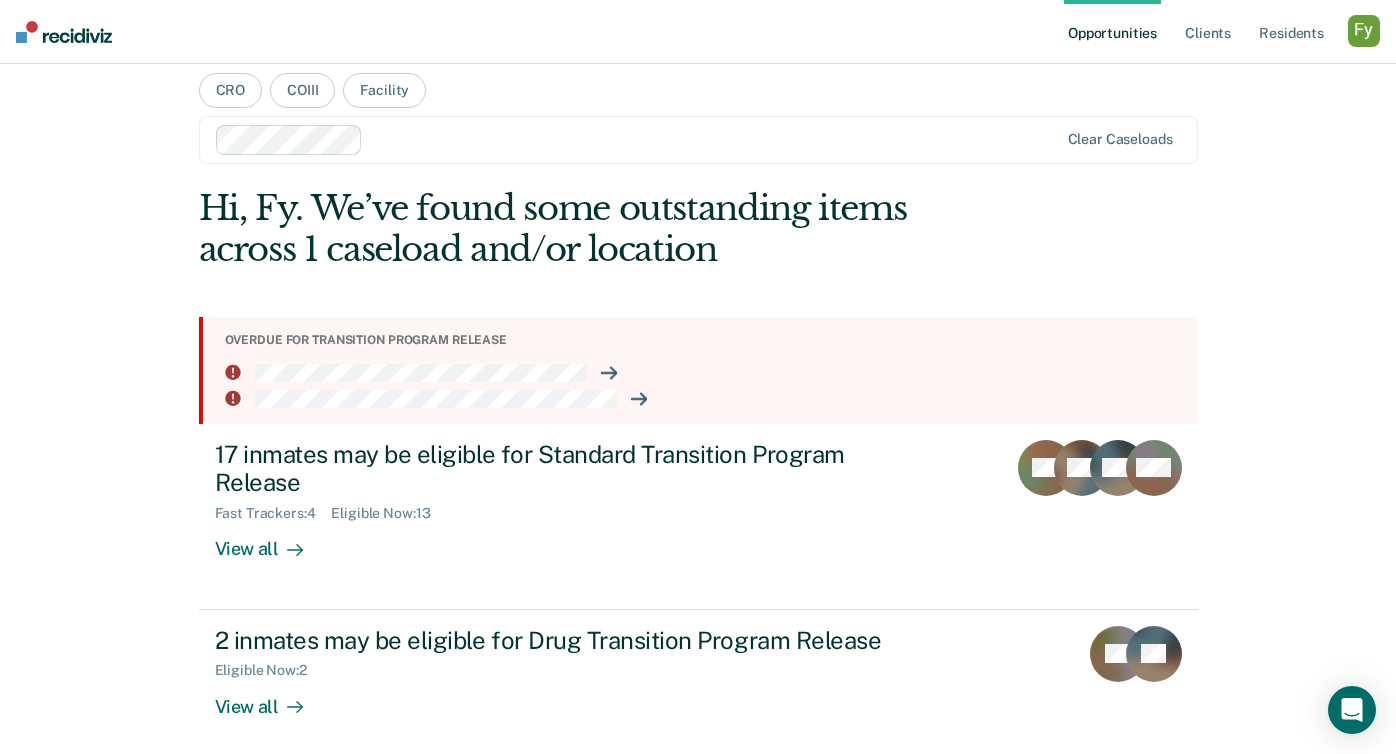 scroll, scrollTop: 35, scrollLeft: 0, axis: vertical 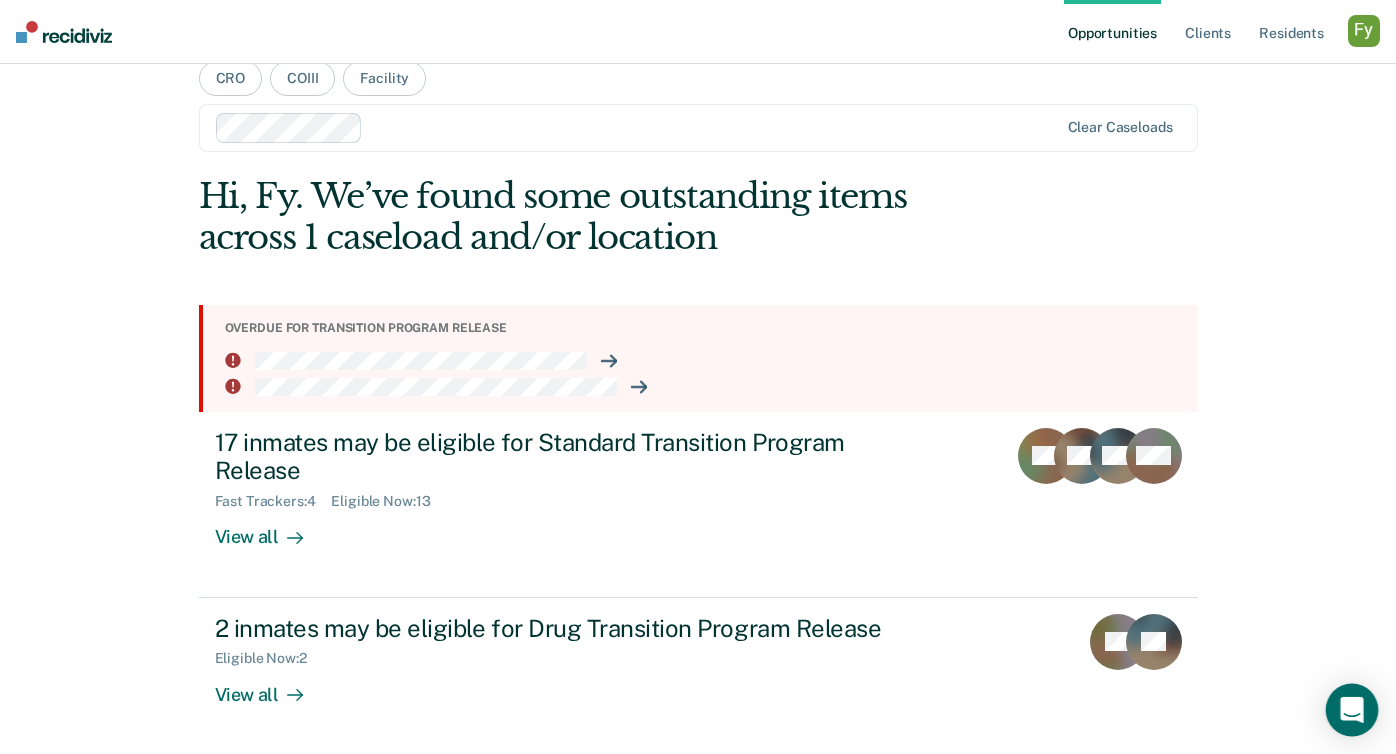 click 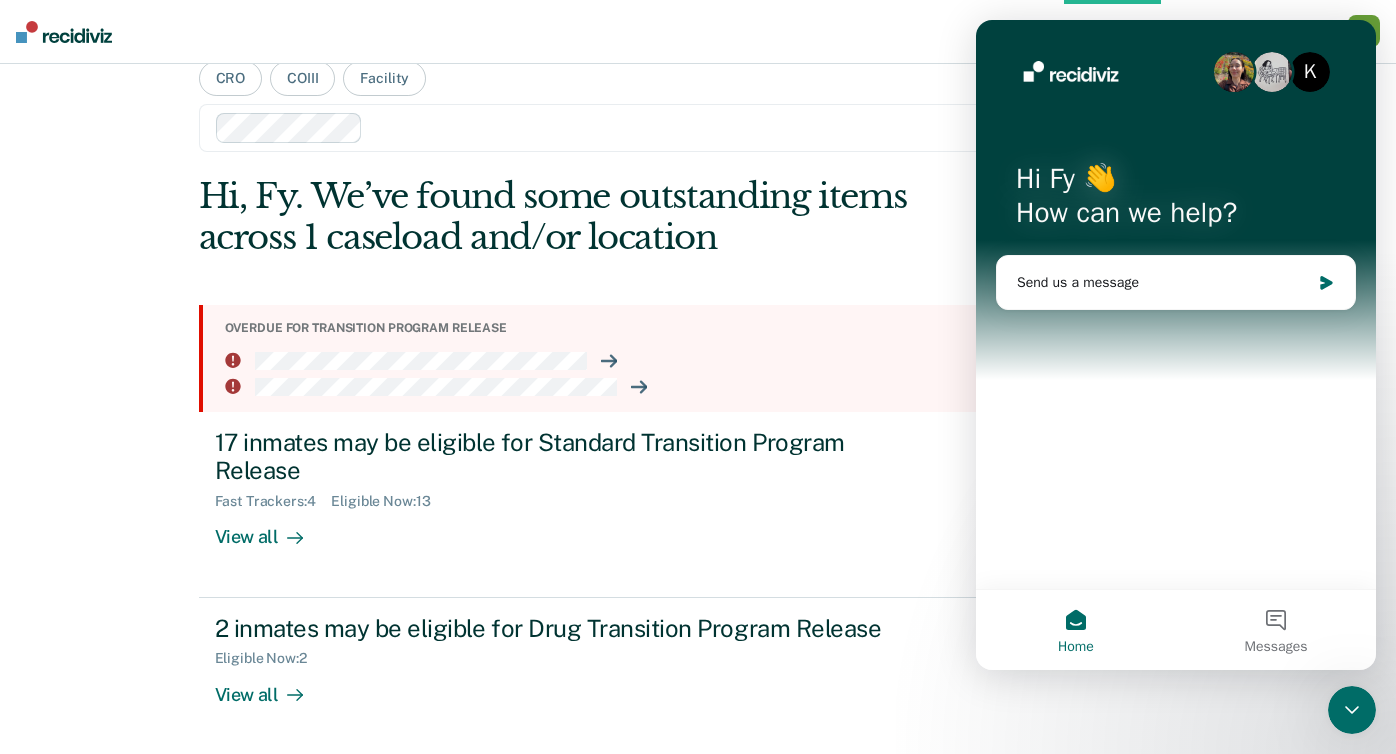 scroll, scrollTop: 0, scrollLeft: 0, axis: both 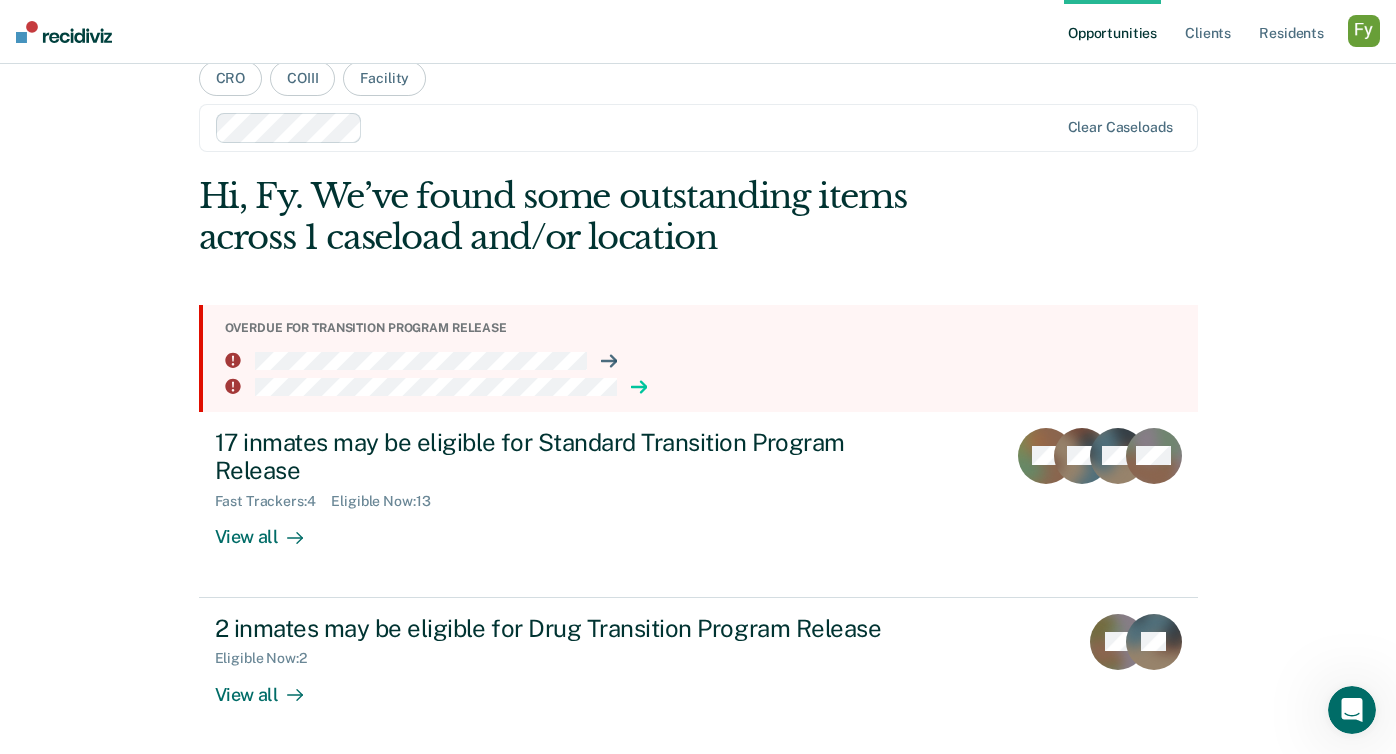 click 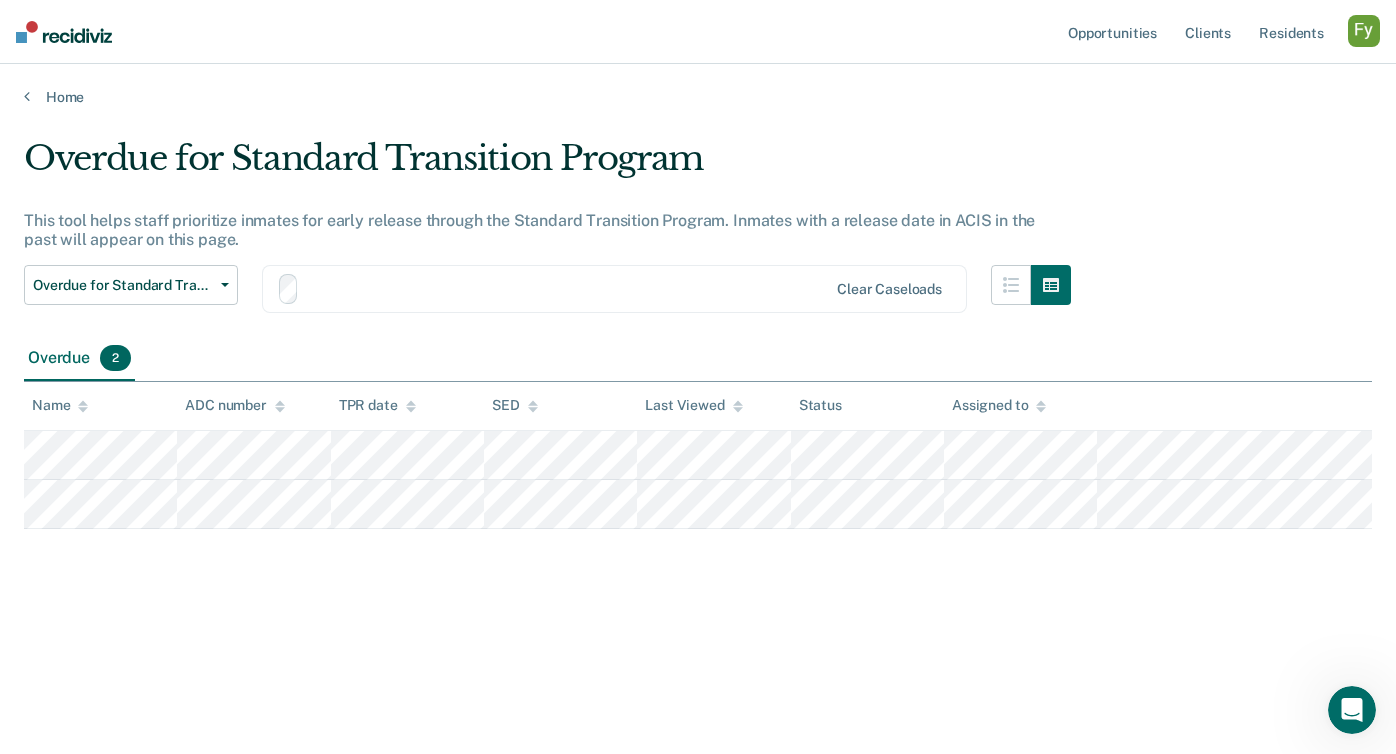 scroll, scrollTop: 0, scrollLeft: 0, axis: both 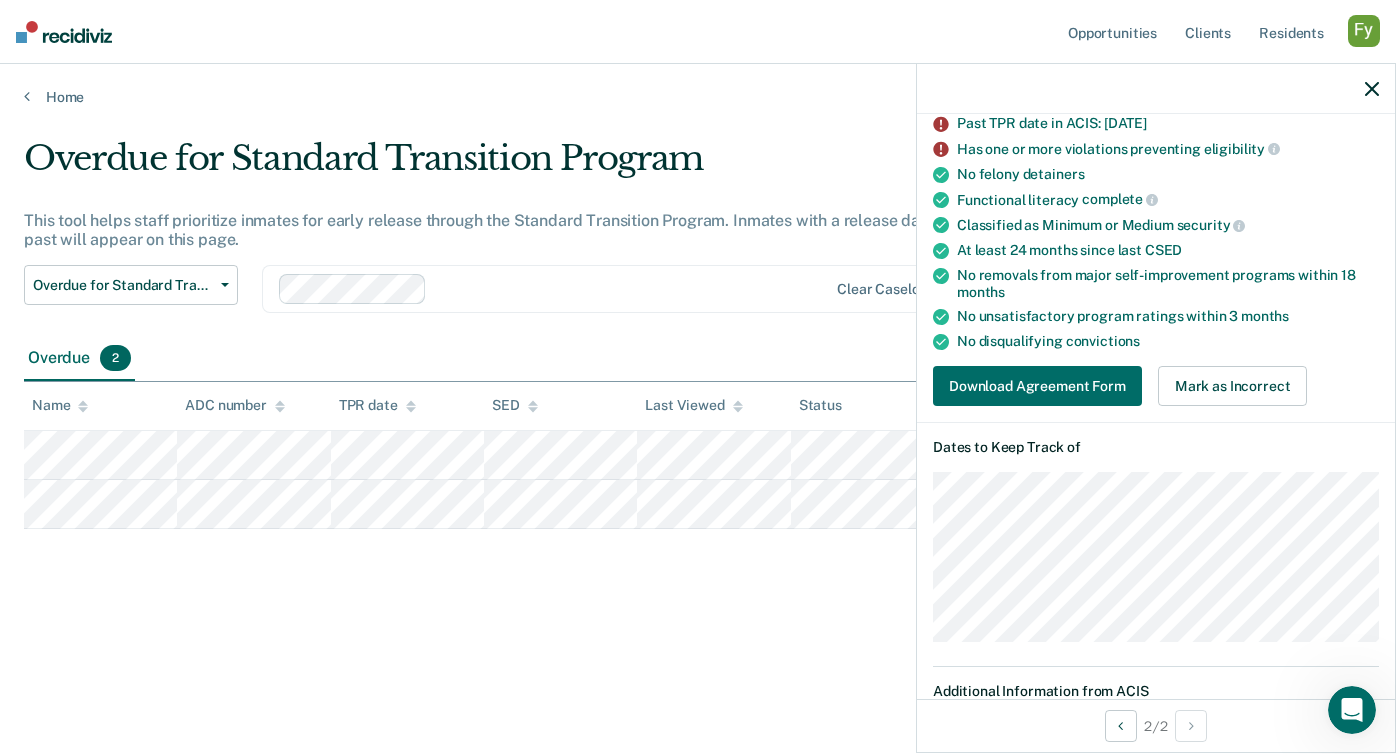 click on "Download Agreement Form Mark as Incorrect" at bounding box center [1156, 386] 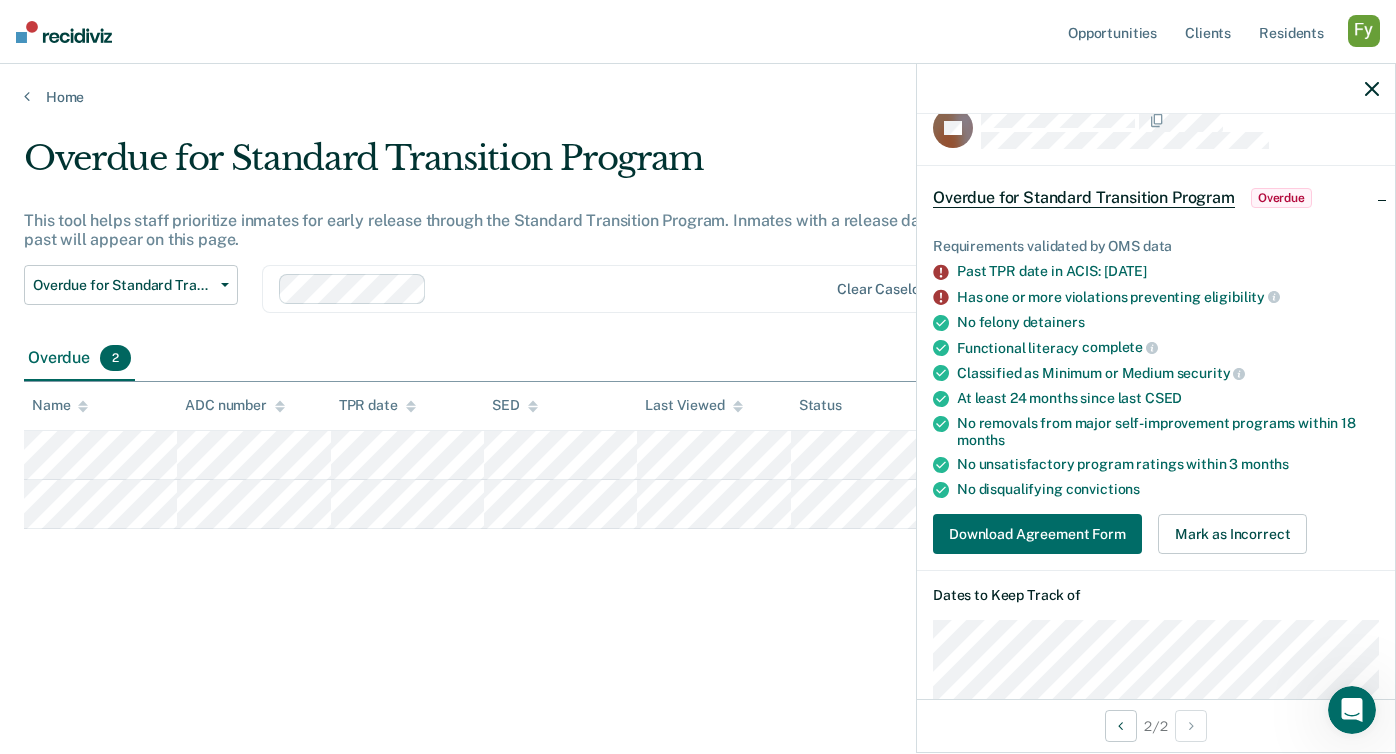 scroll, scrollTop: 0, scrollLeft: 0, axis: both 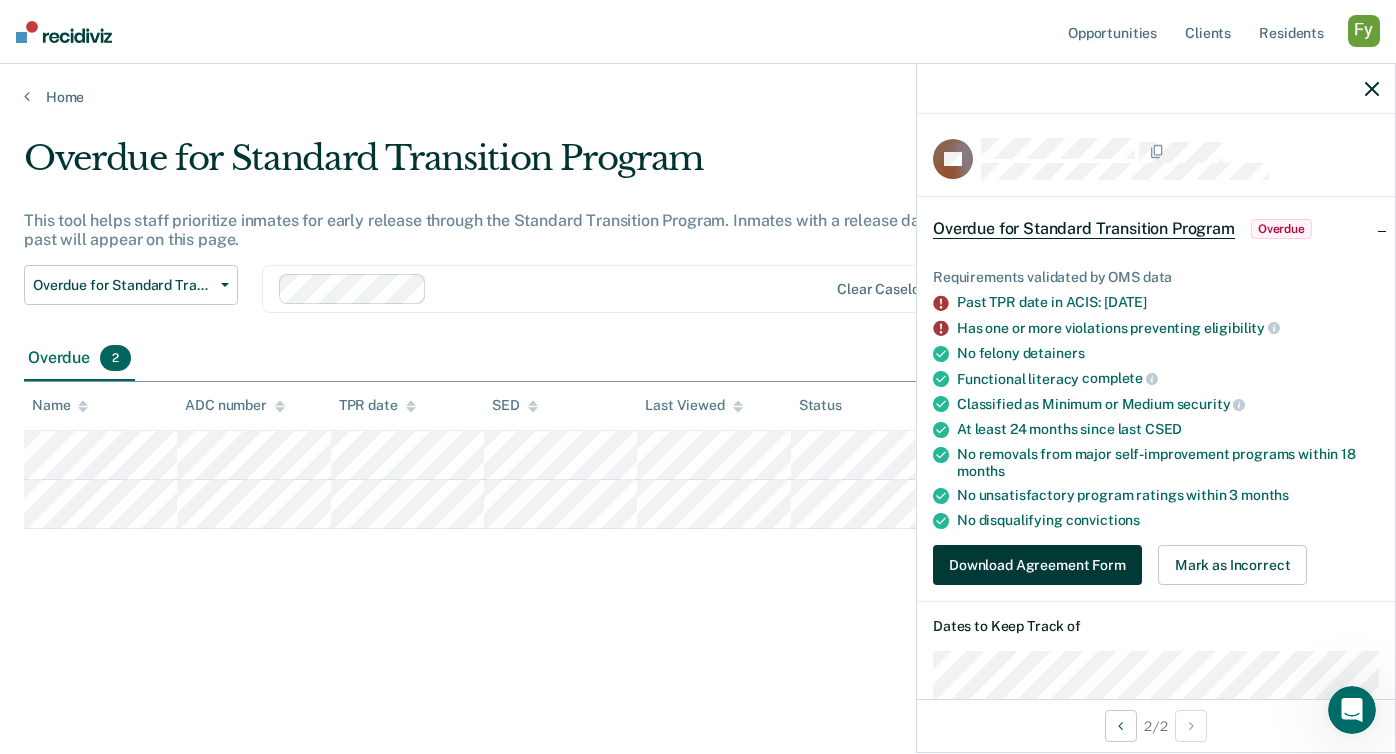 click on "Download Agreement Form" at bounding box center (1037, 565) 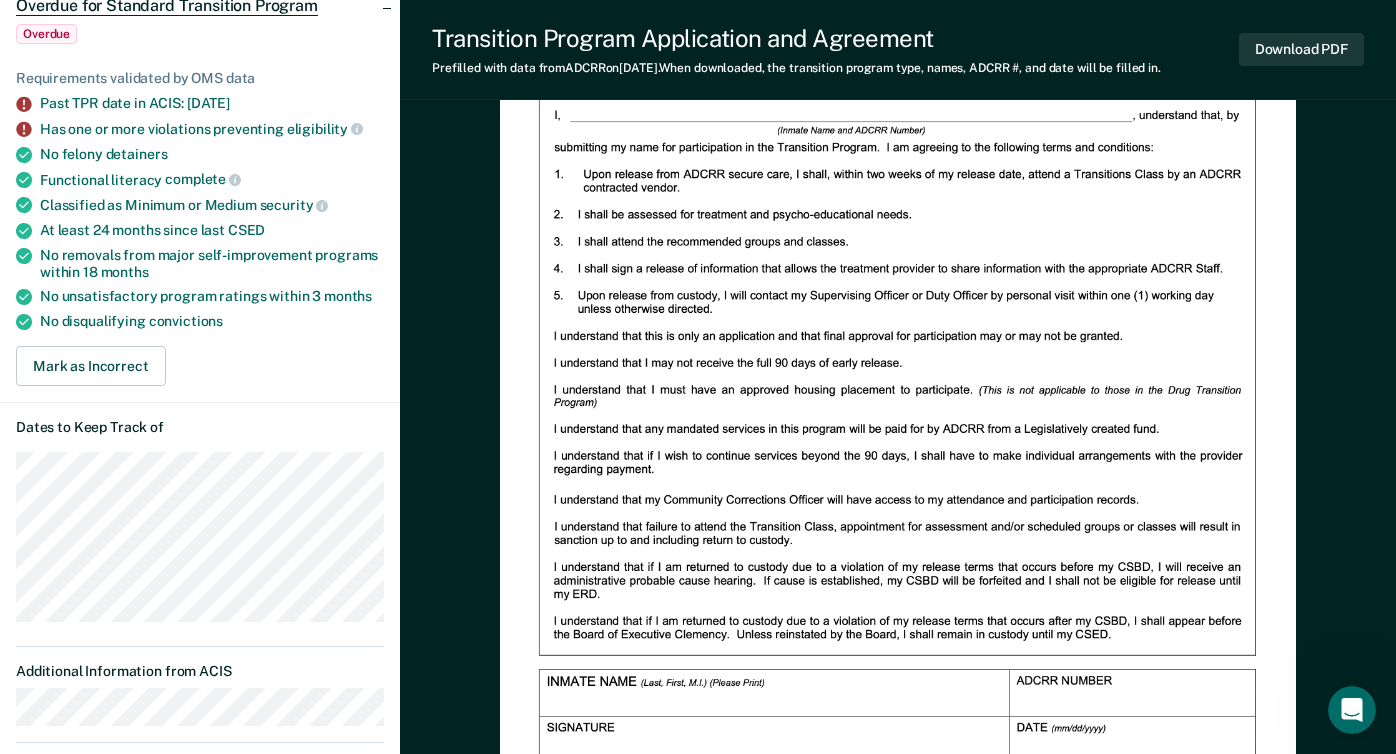 scroll, scrollTop: 0, scrollLeft: 0, axis: both 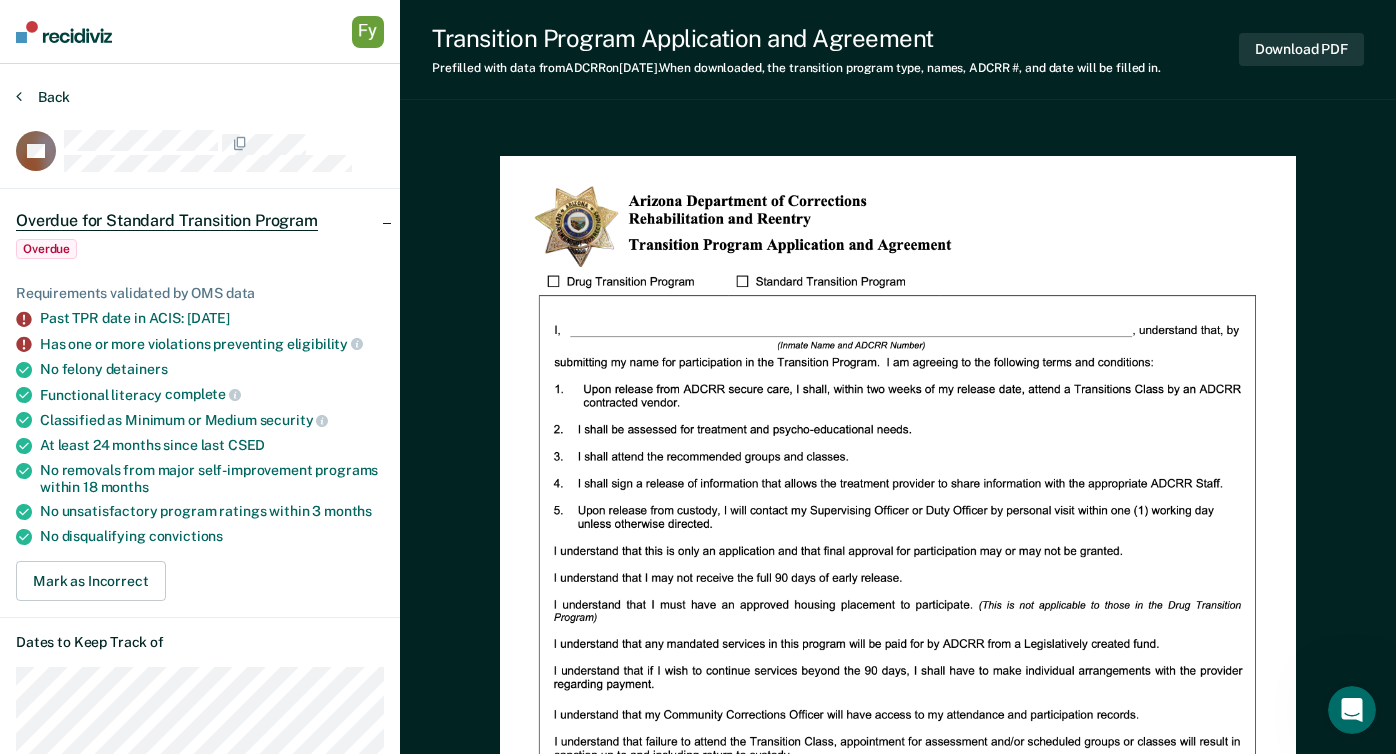 click on "Back" at bounding box center (43, 97) 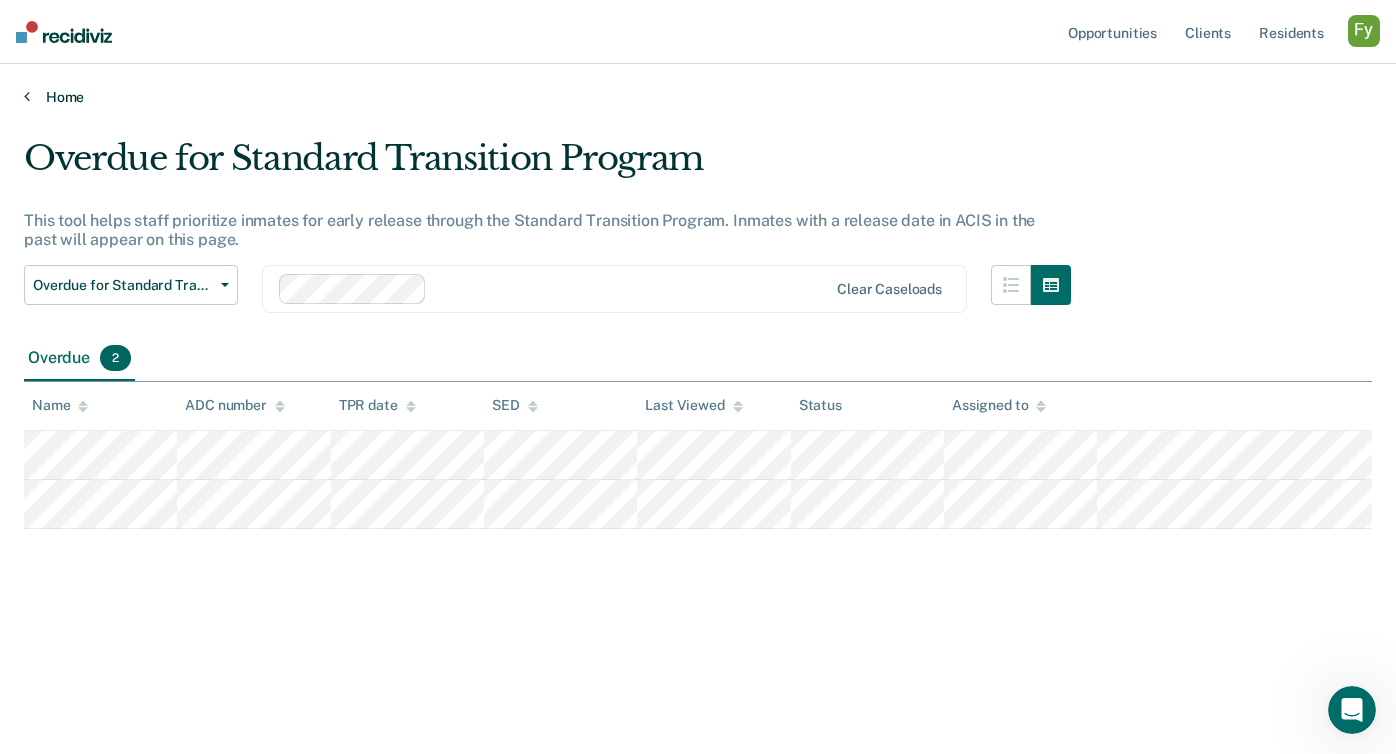 click on "Home" at bounding box center (698, 97) 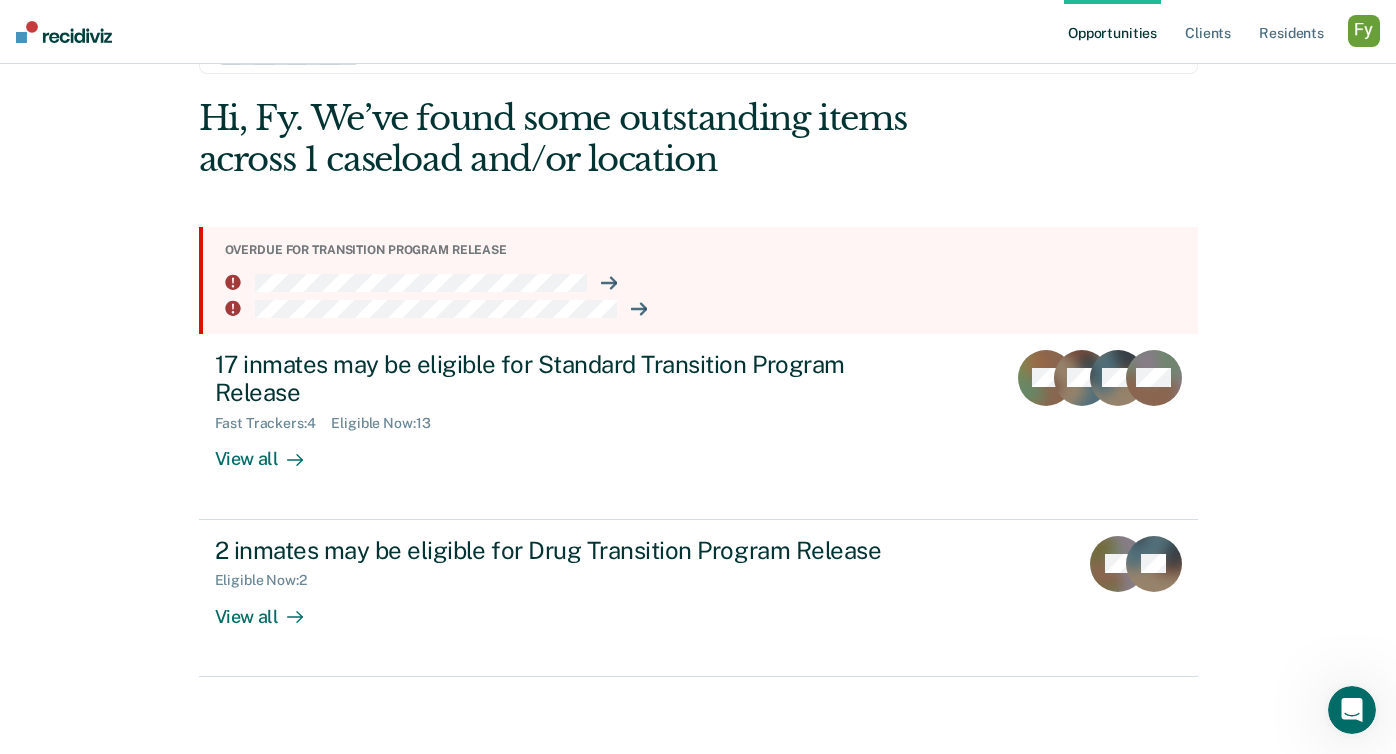 scroll, scrollTop: 115, scrollLeft: 0, axis: vertical 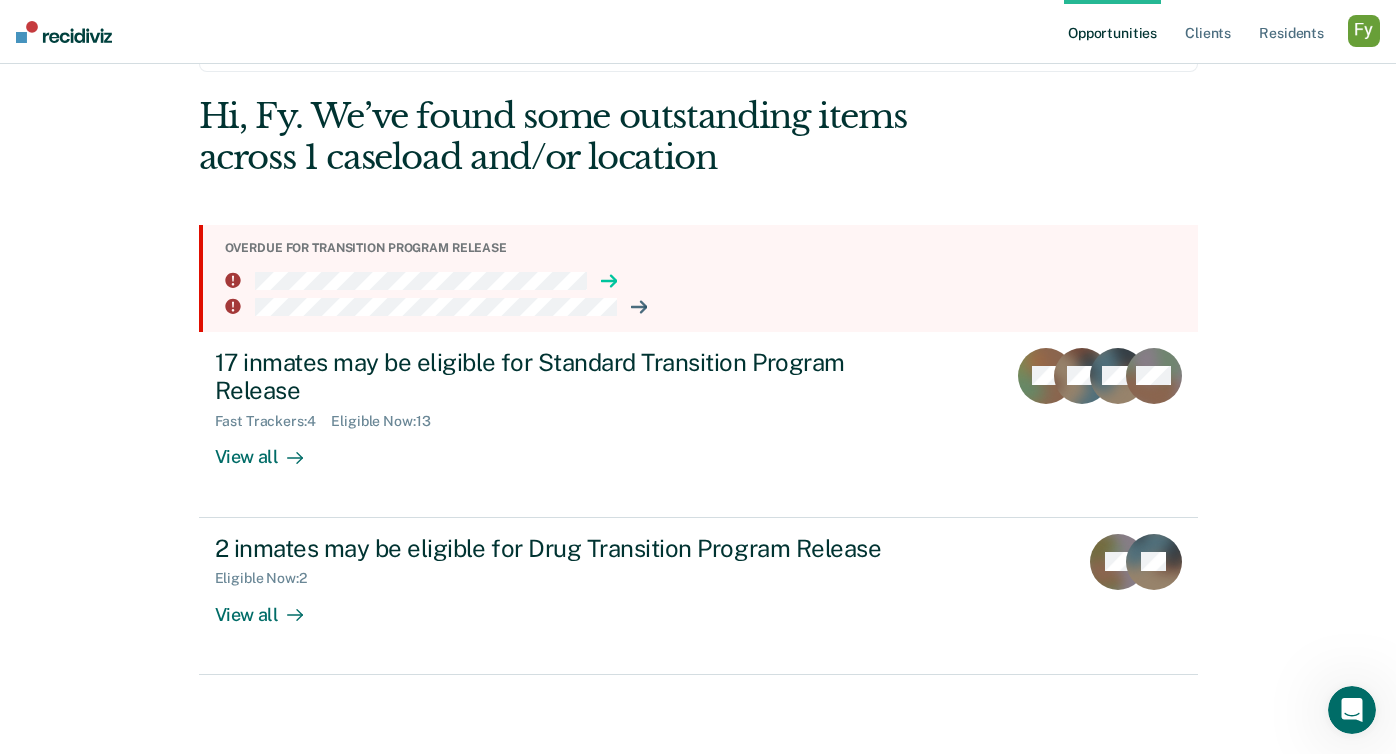 click 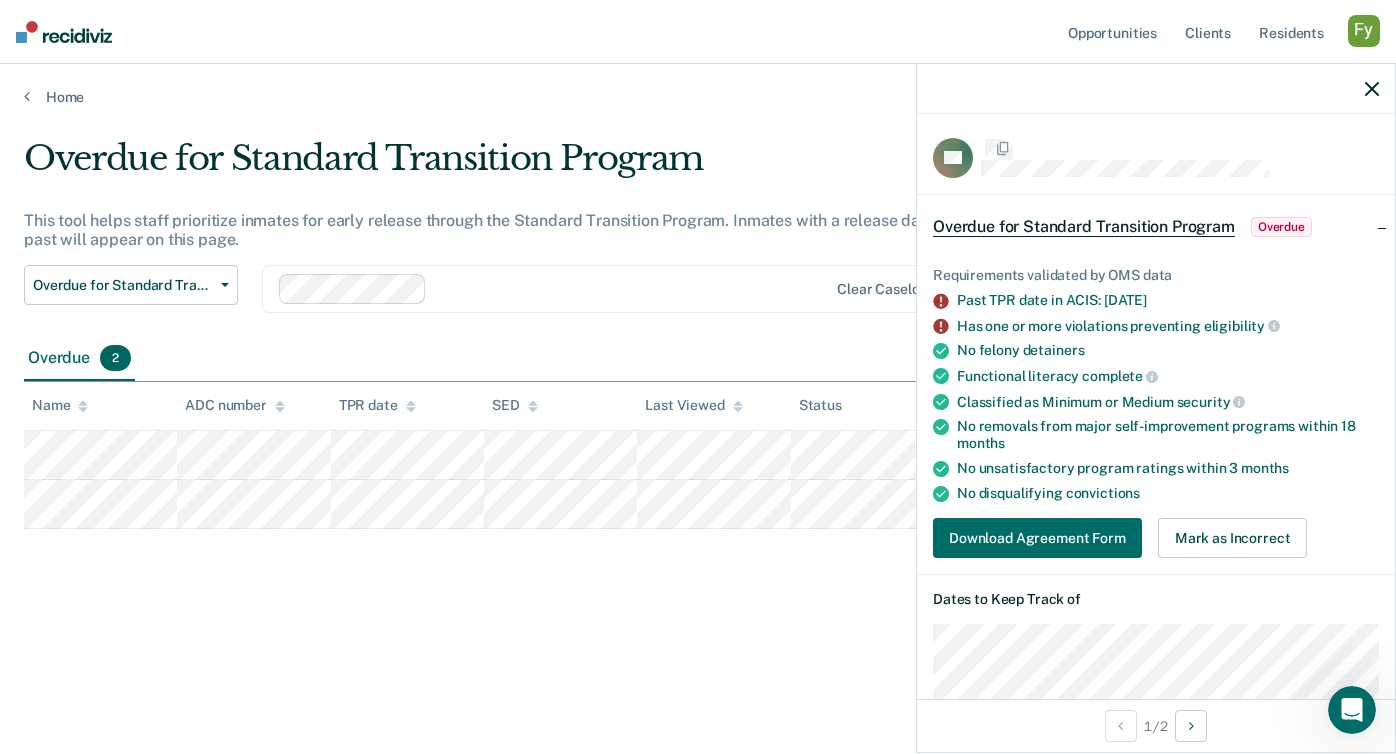 scroll, scrollTop: 0, scrollLeft: 0, axis: both 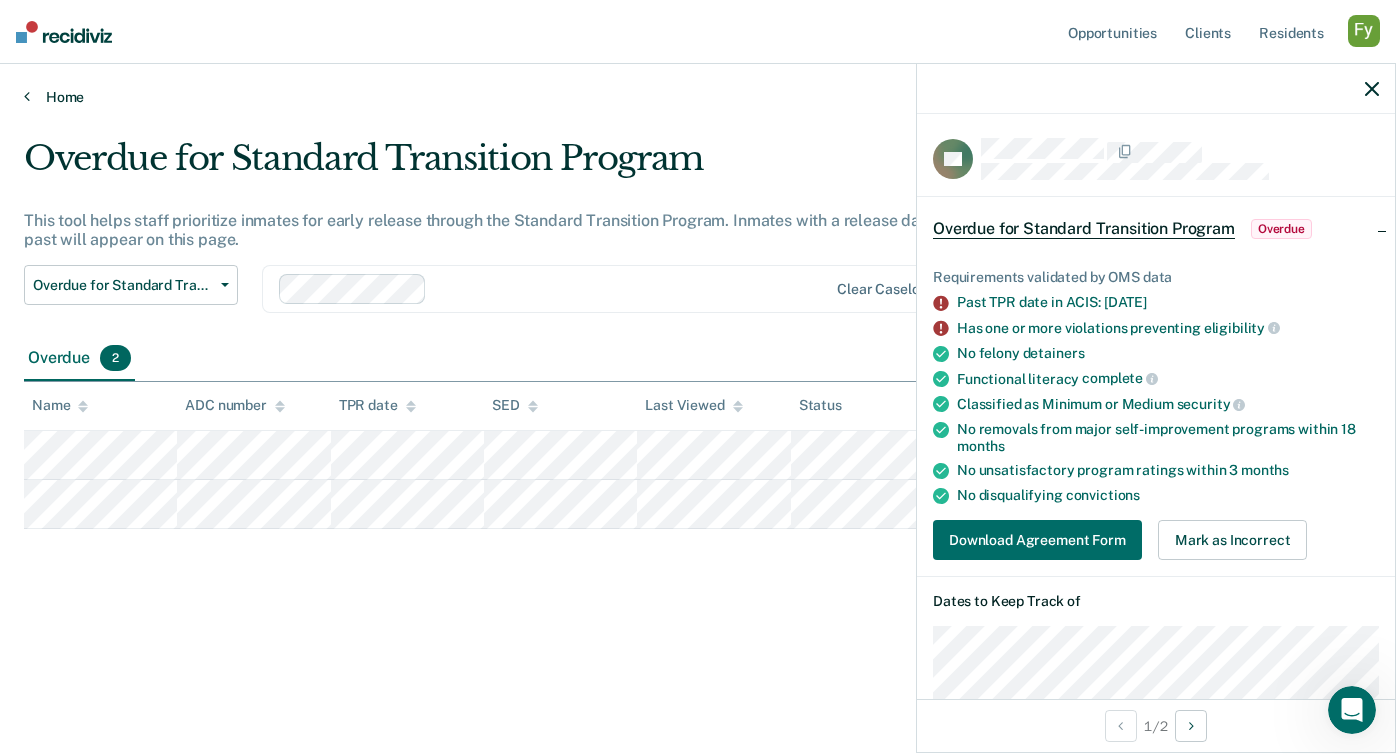 click on "Home" at bounding box center [698, 97] 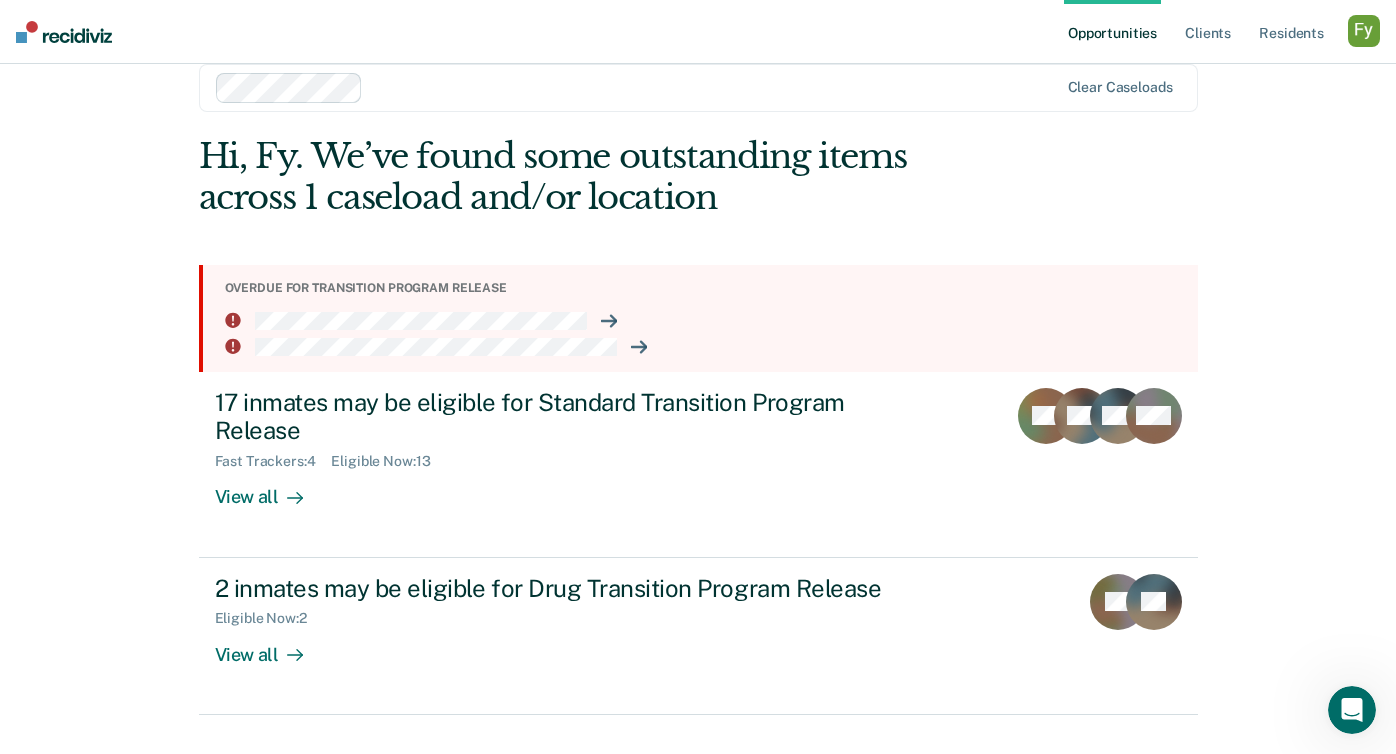 scroll, scrollTop: 115, scrollLeft: 0, axis: vertical 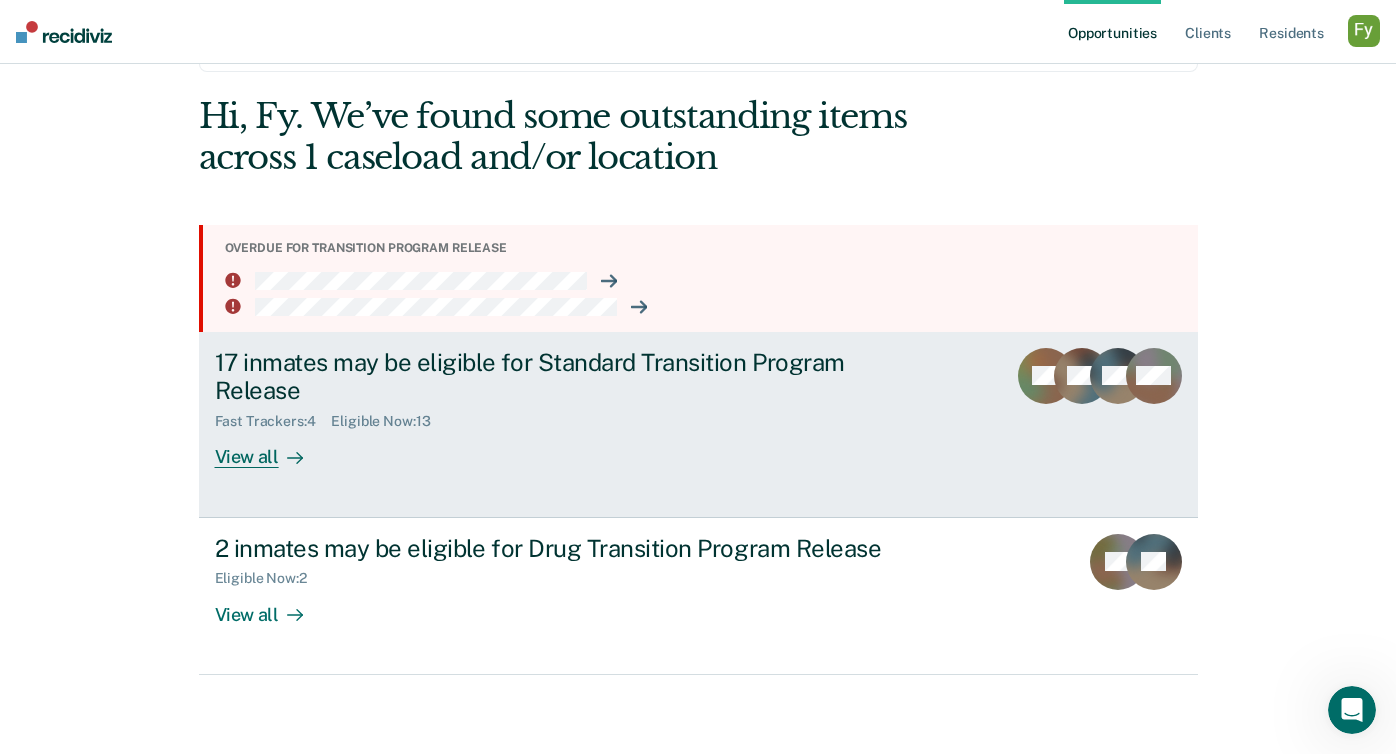 click at bounding box center (291, 457) 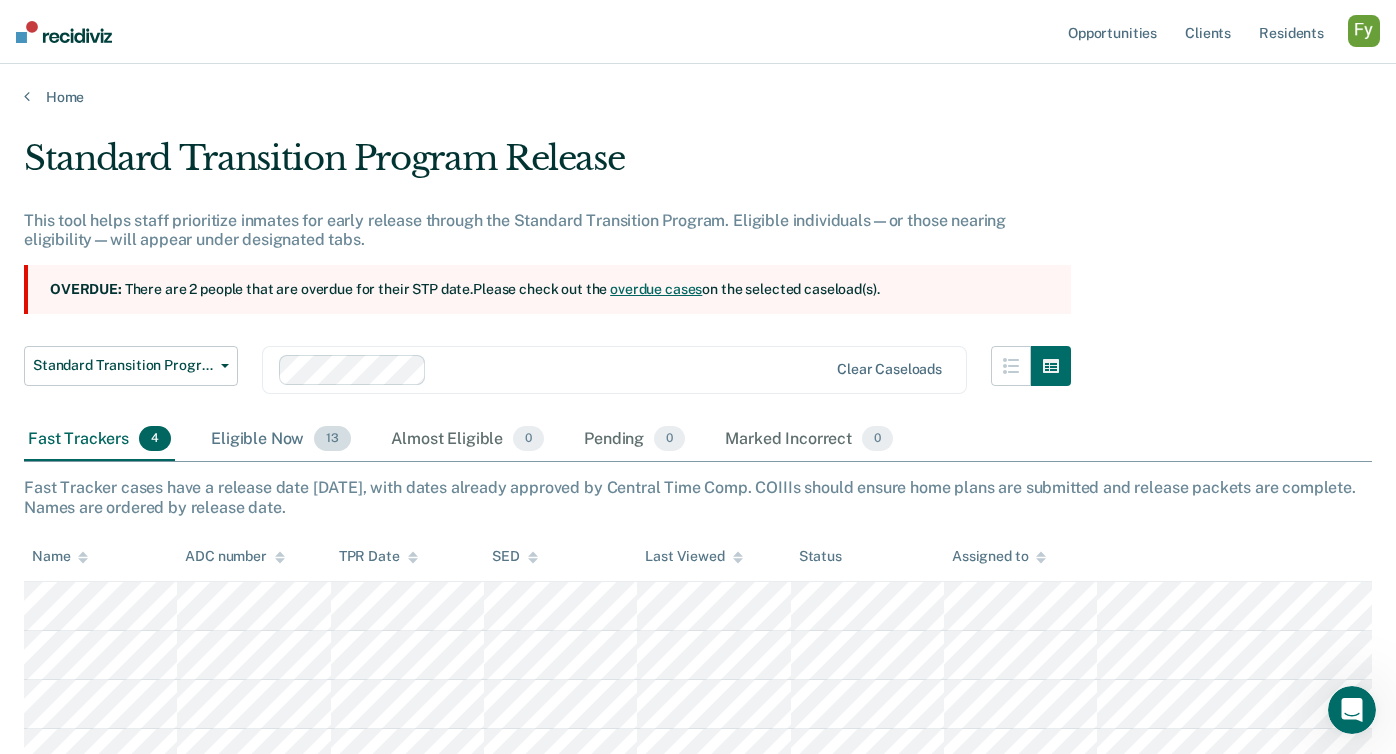 click on "Eligible Now 13" at bounding box center (281, 440) 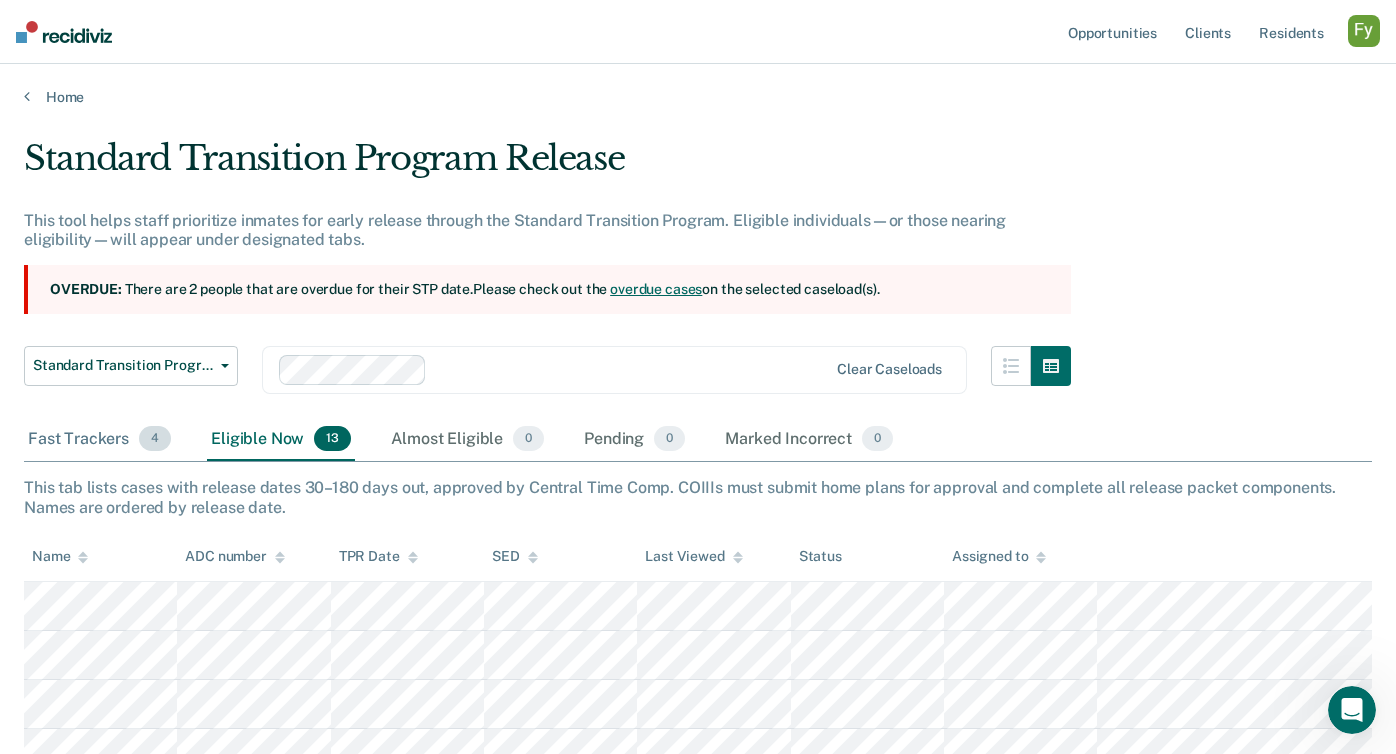 click on "Fast Trackers 4" at bounding box center (99, 440) 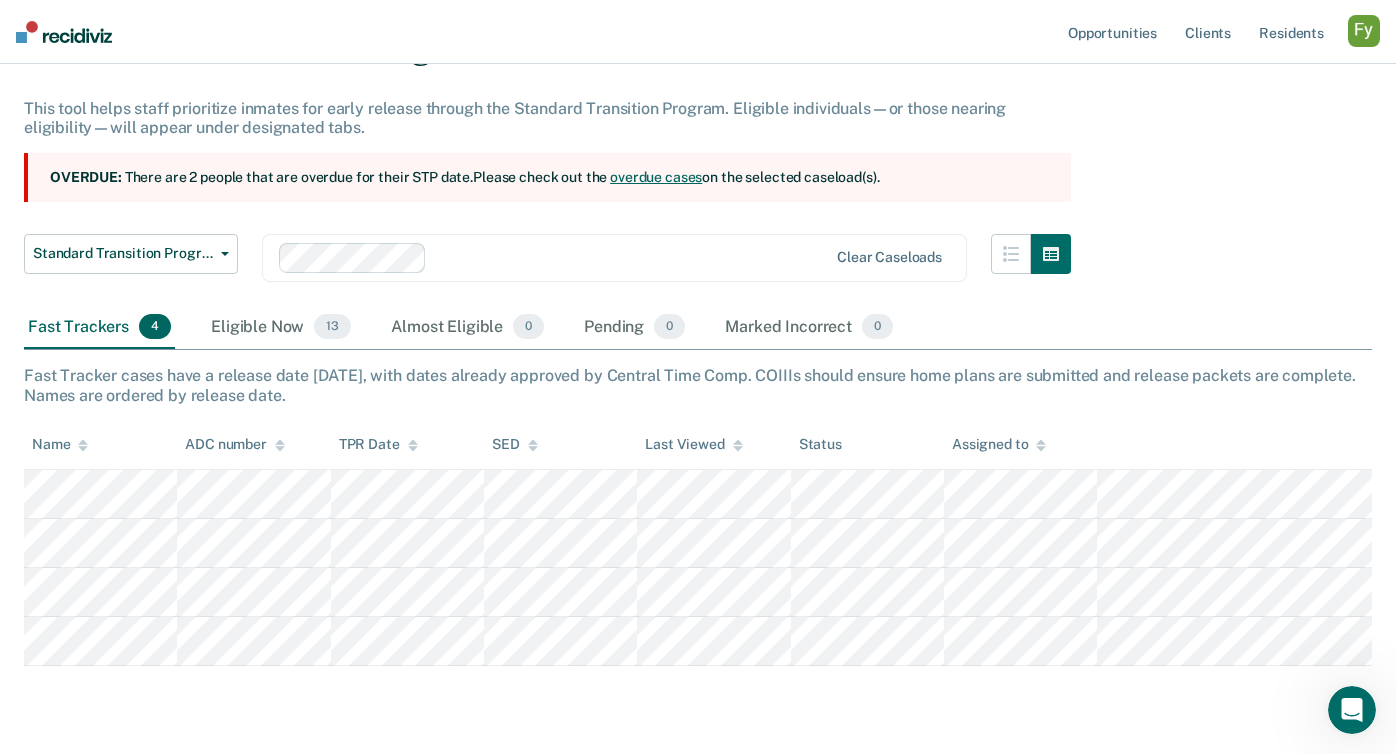 scroll, scrollTop: 167, scrollLeft: 0, axis: vertical 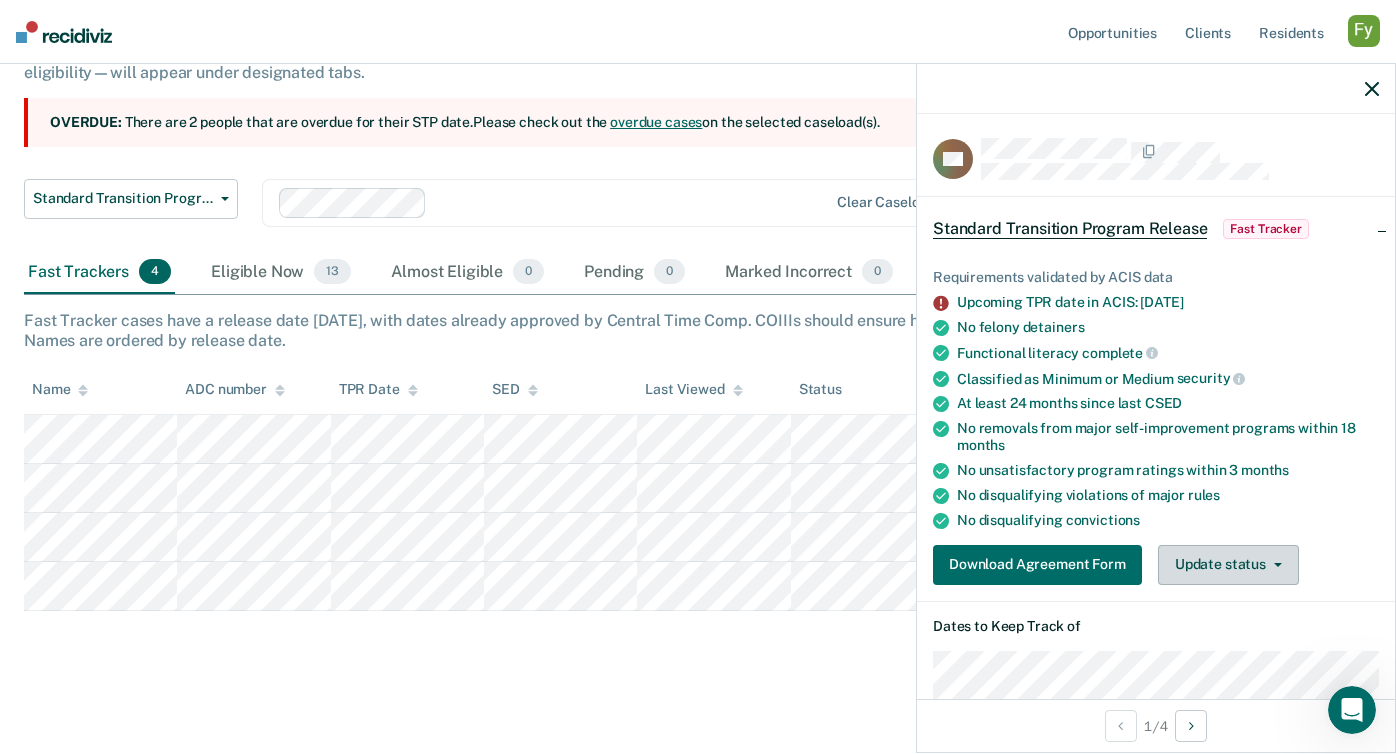 click on "Update status" at bounding box center (1228, 565) 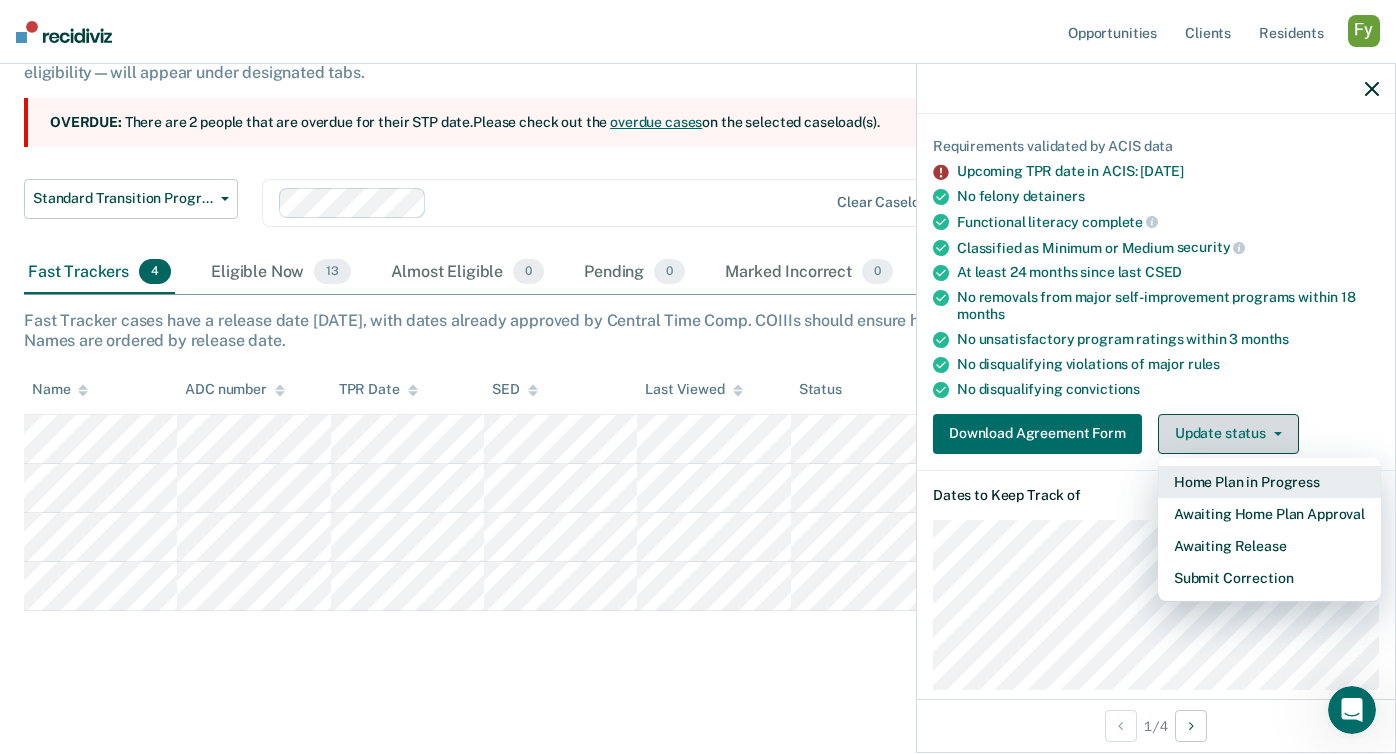 scroll, scrollTop: 126, scrollLeft: 0, axis: vertical 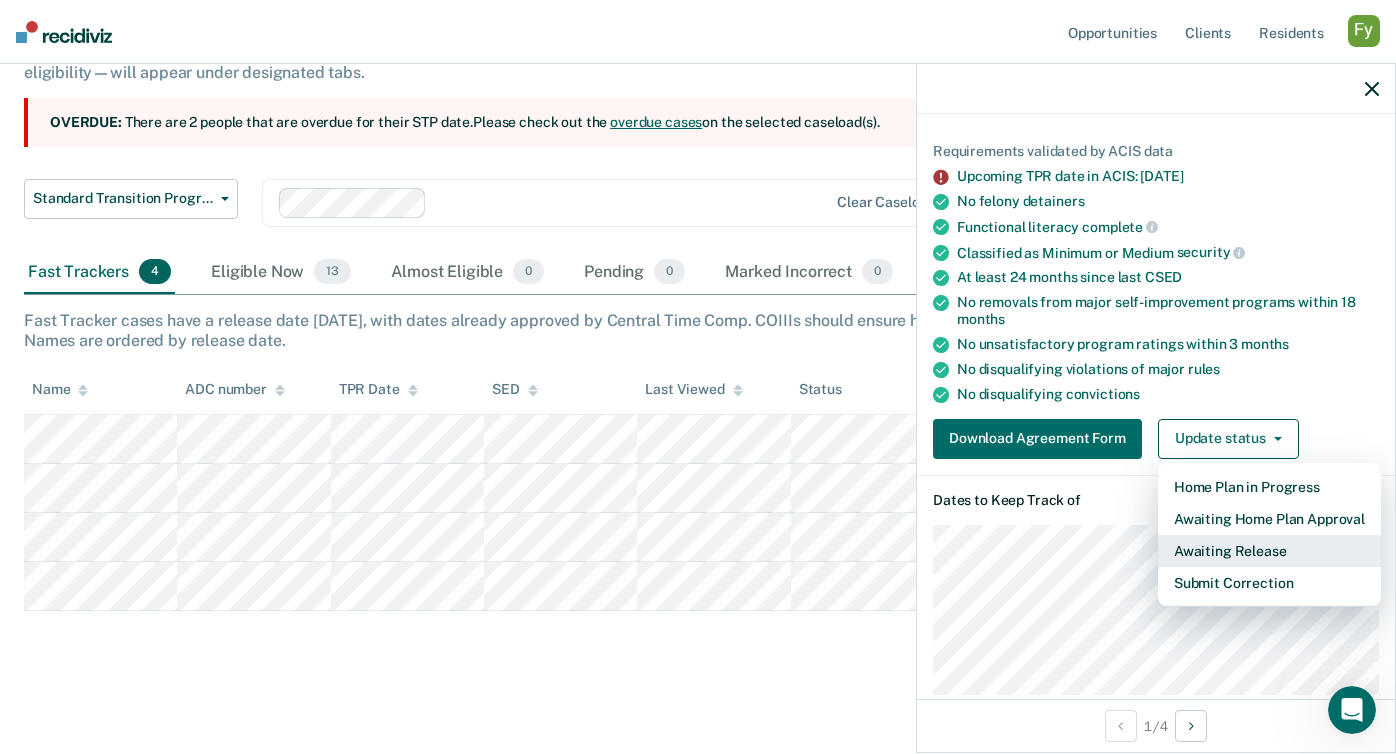 click on "Awaiting Release" at bounding box center (1269, 551) 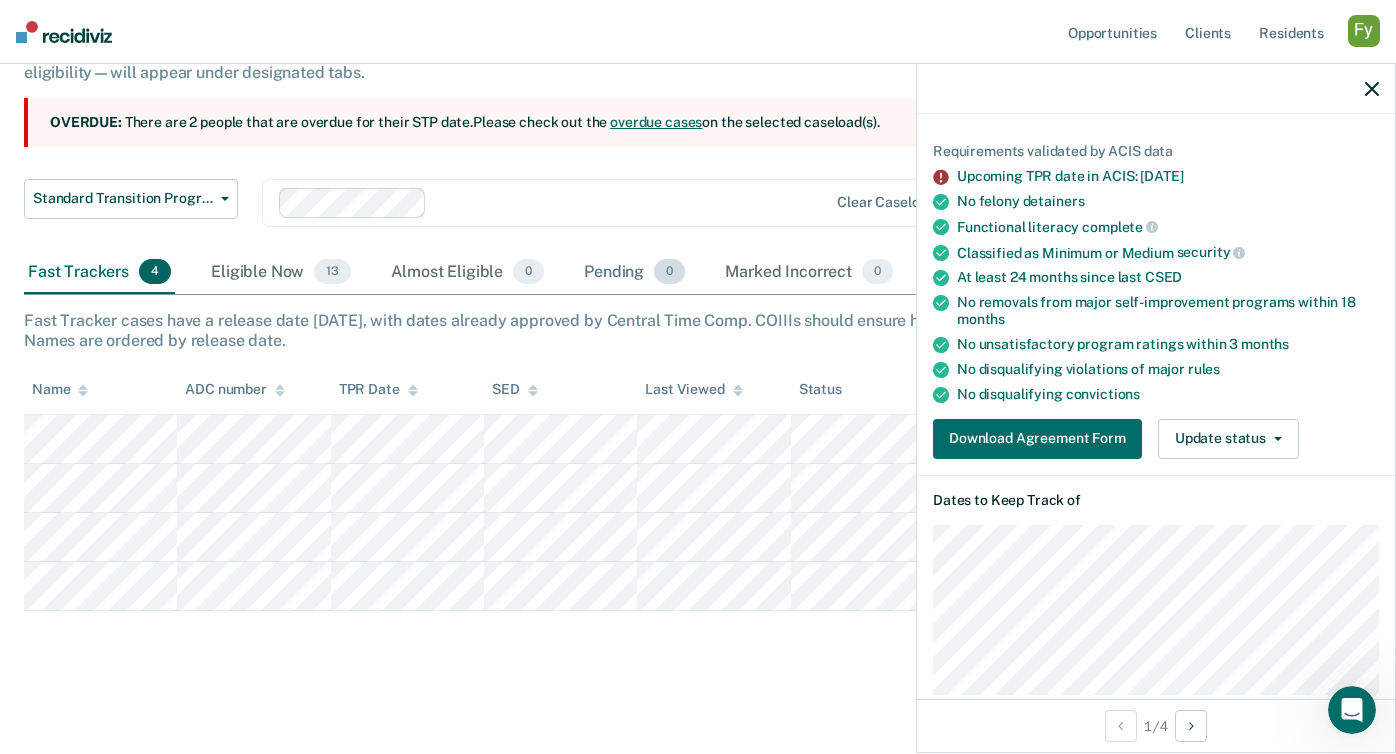 click on "Pending 0" at bounding box center (634, 273) 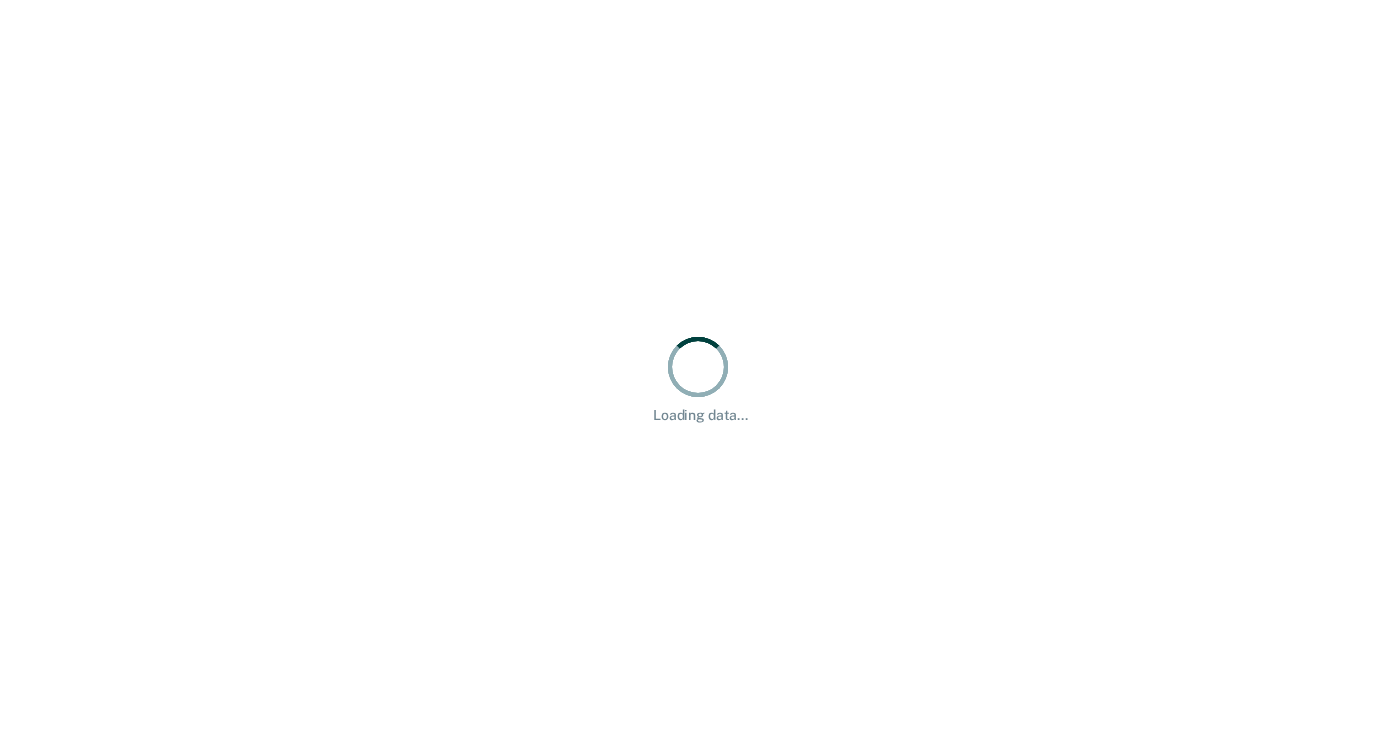 scroll, scrollTop: 0, scrollLeft: 0, axis: both 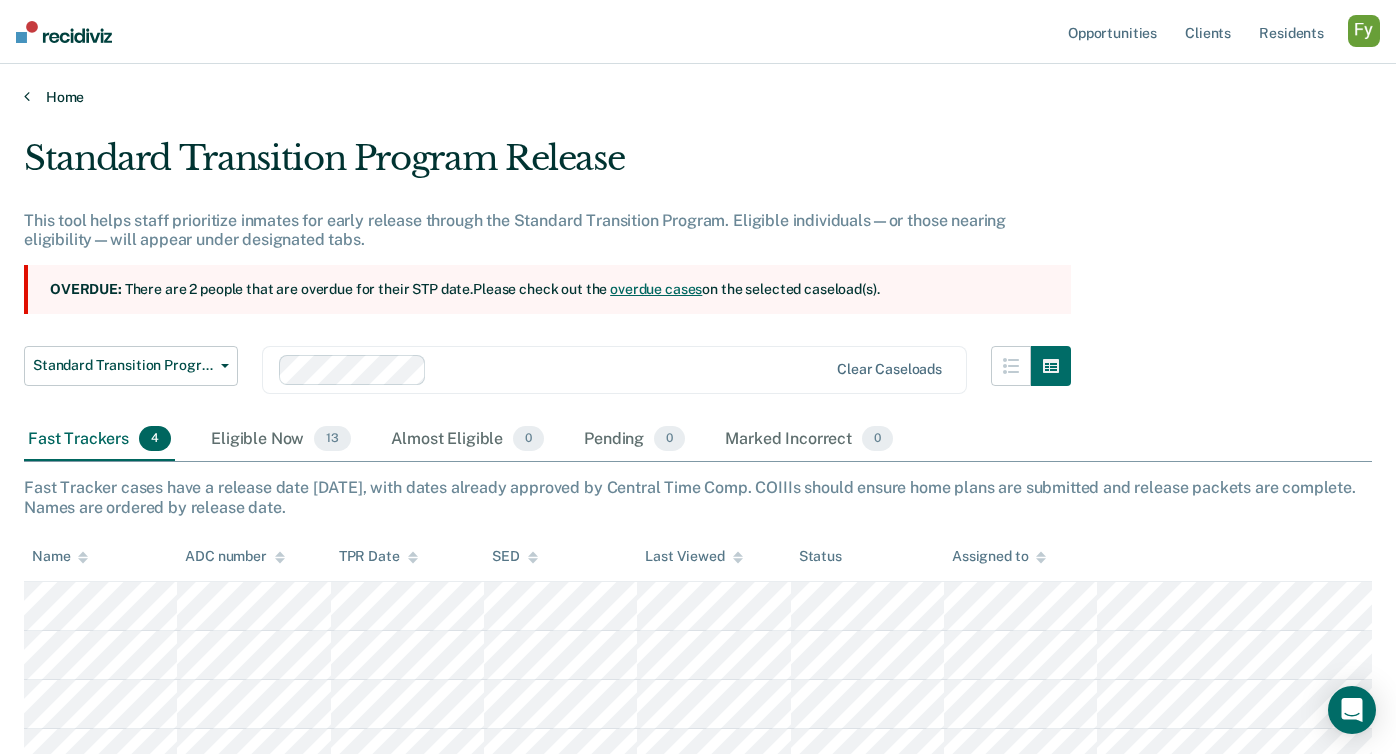click on "Home" at bounding box center (698, 97) 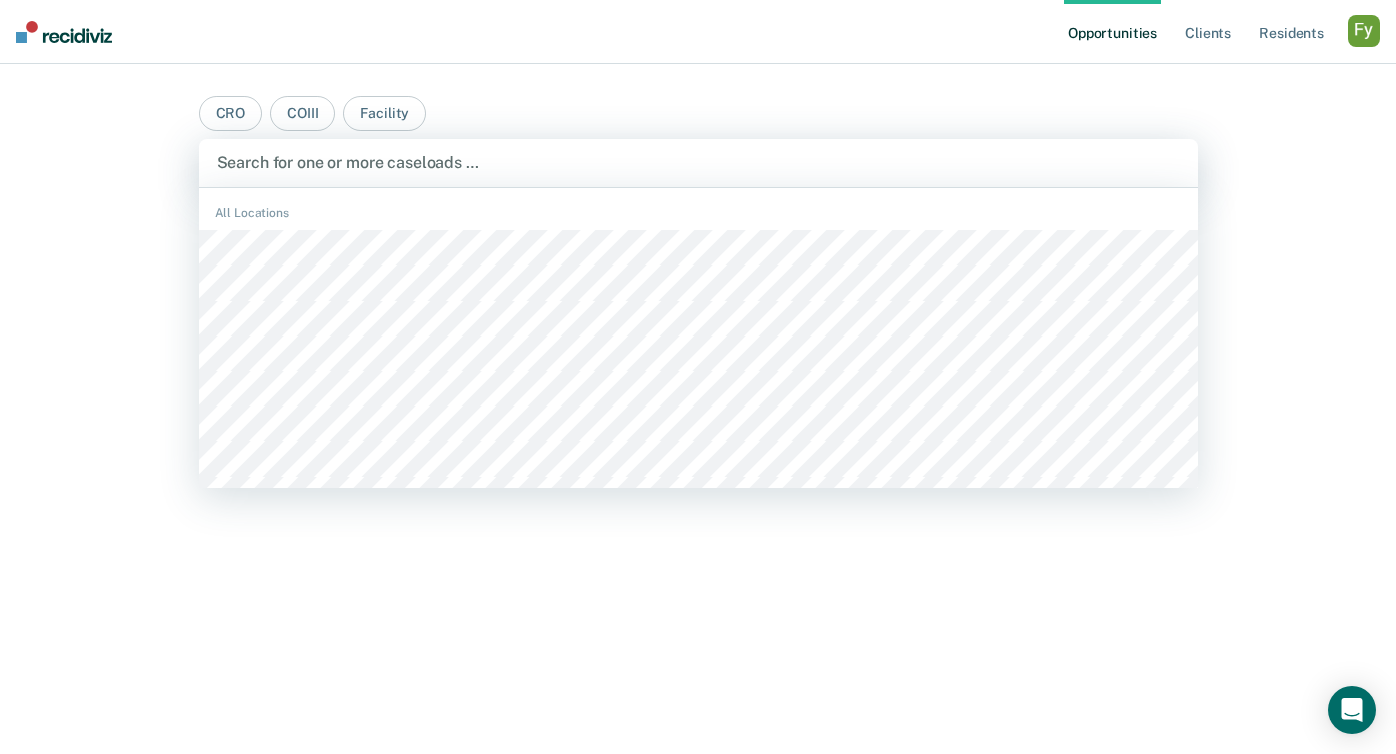 click at bounding box center (698, 162) 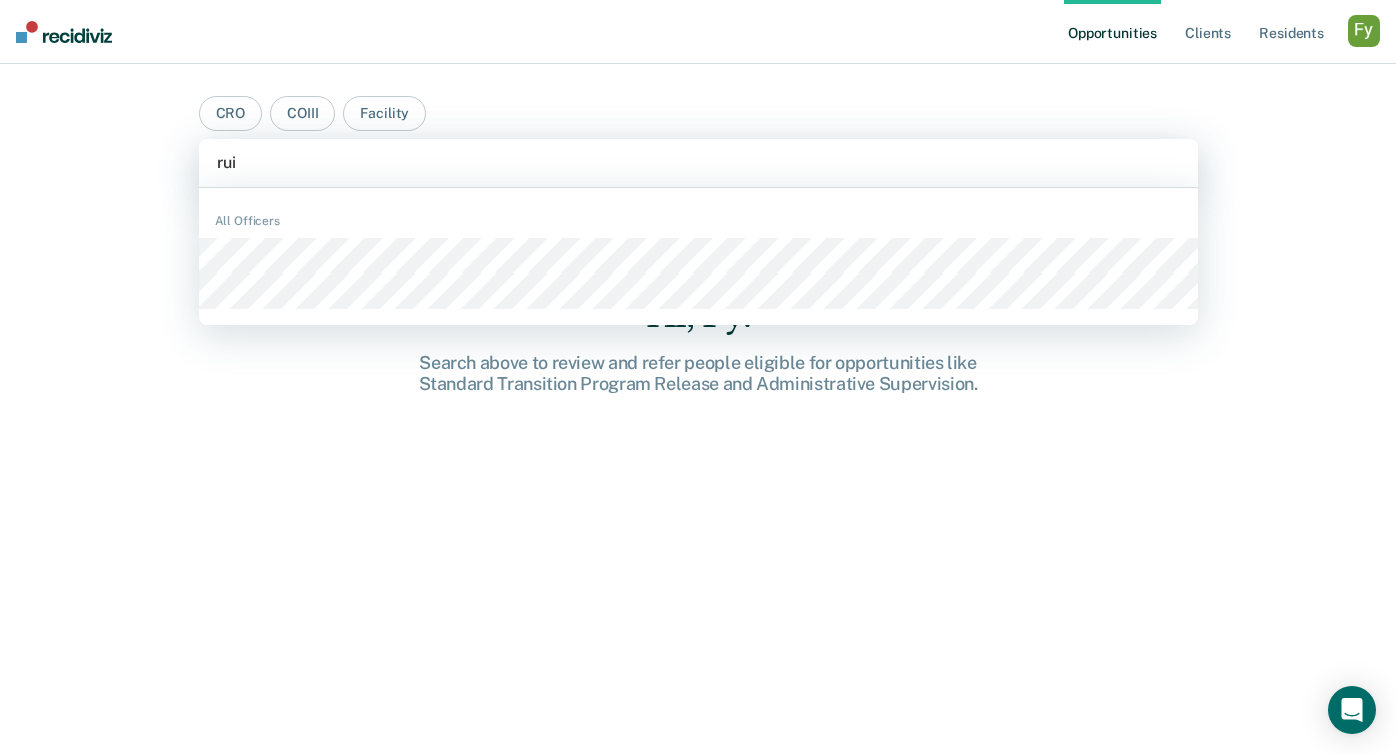 type on "ruiz" 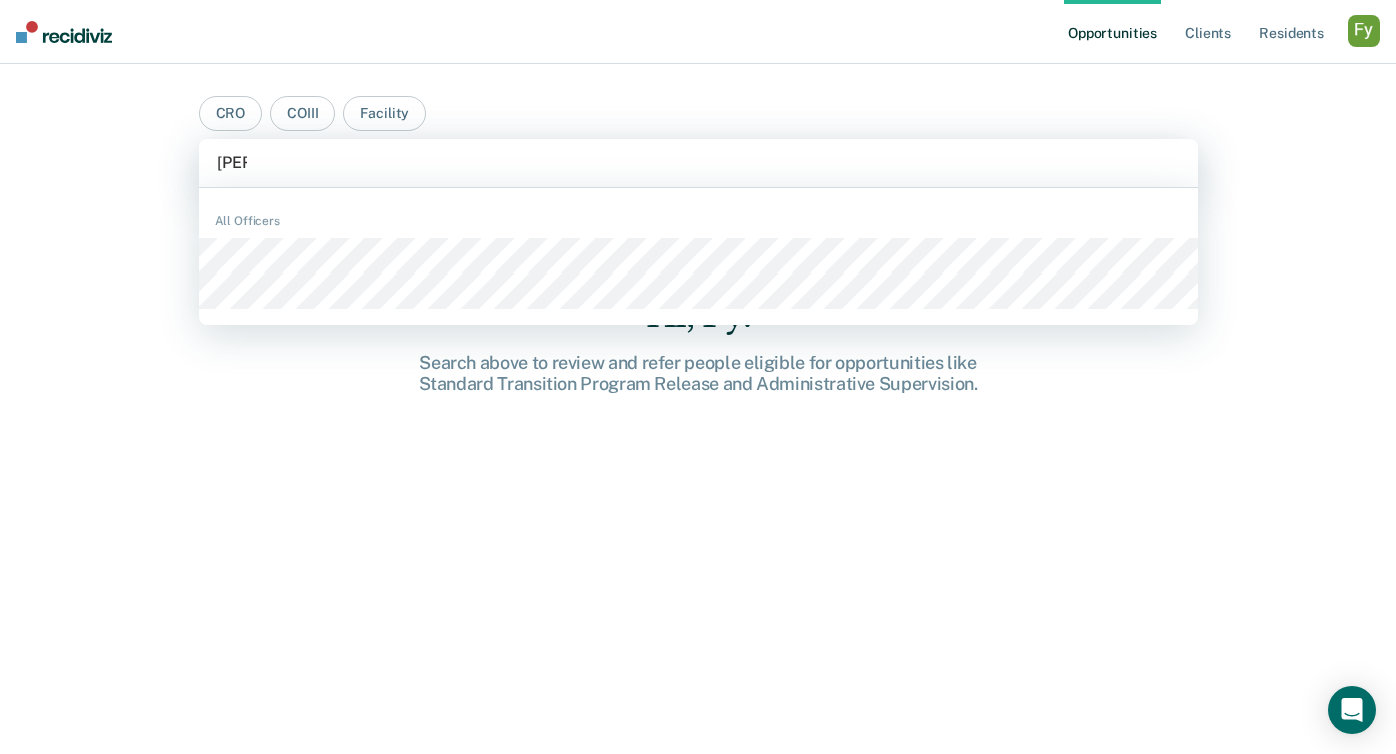 type 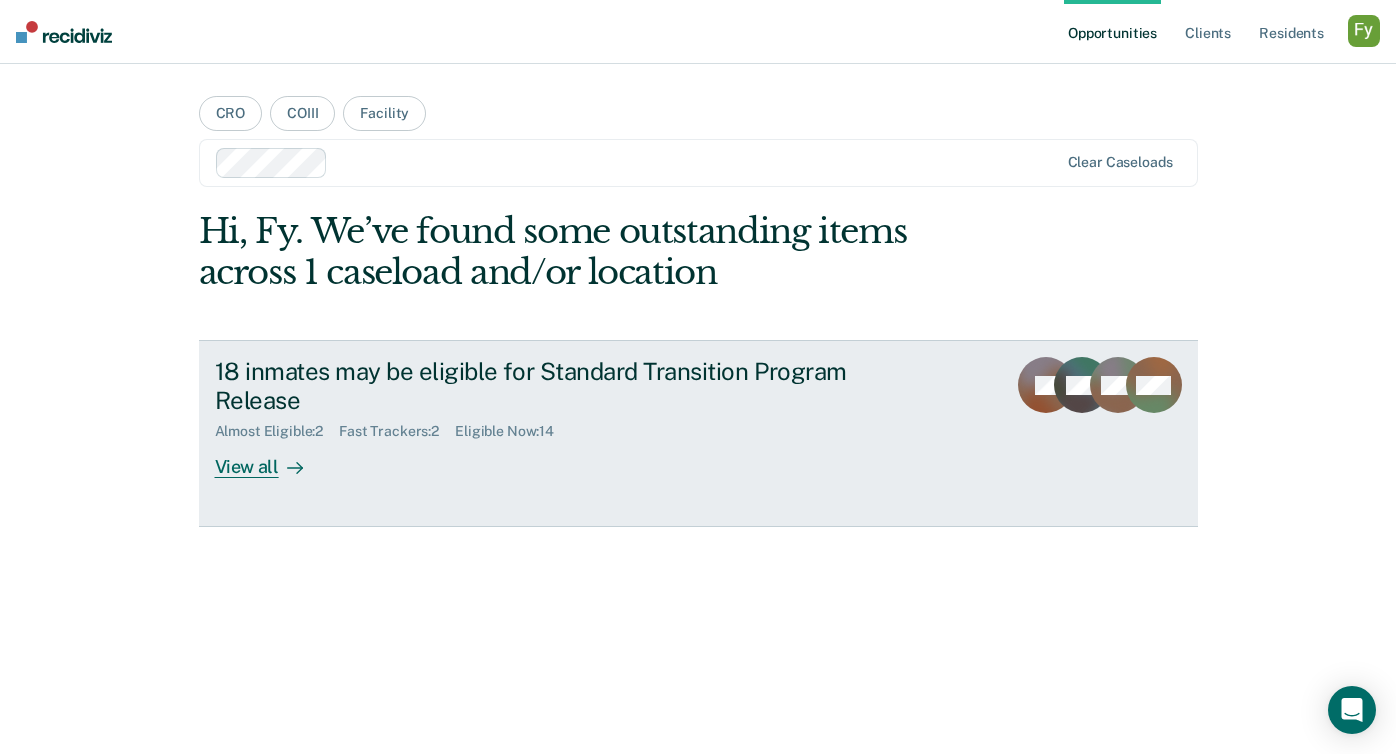click on "View all" at bounding box center (271, 459) 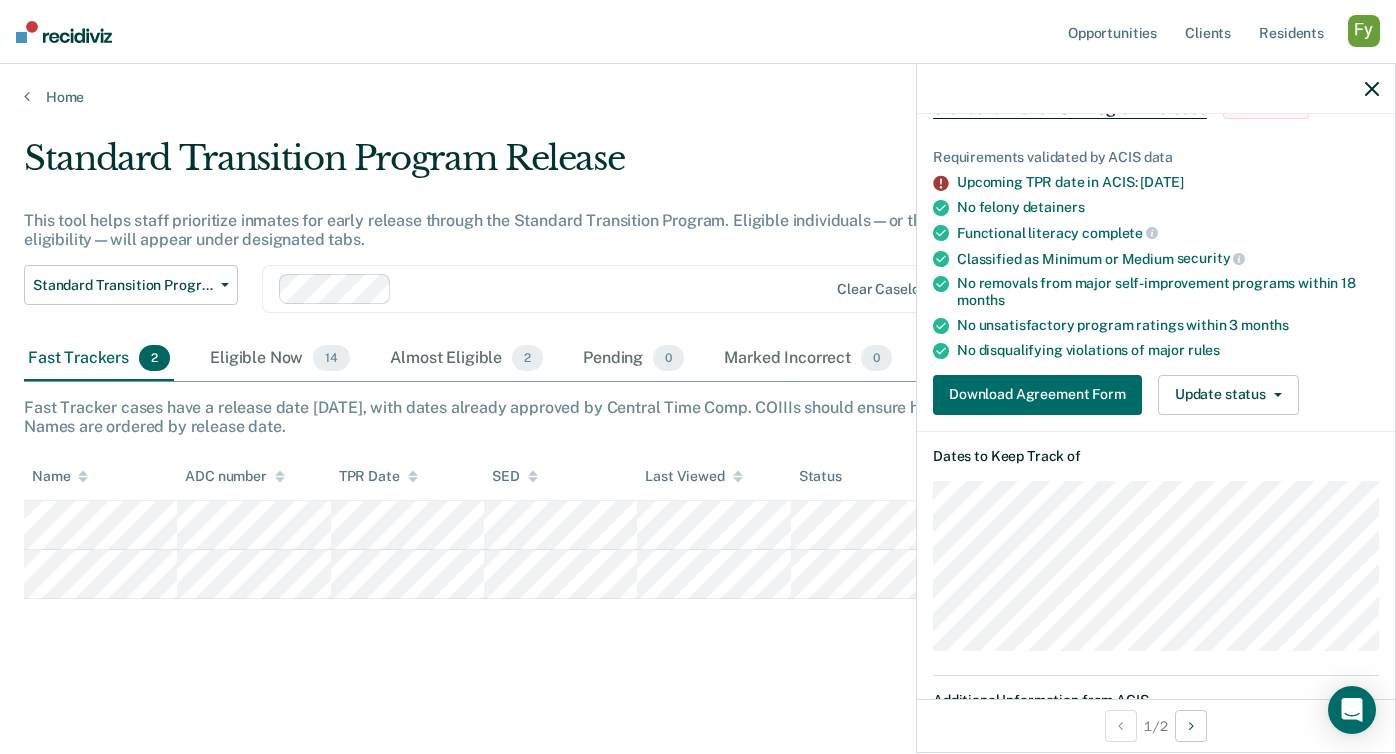 scroll, scrollTop: 0, scrollLeft: 0, axis: both 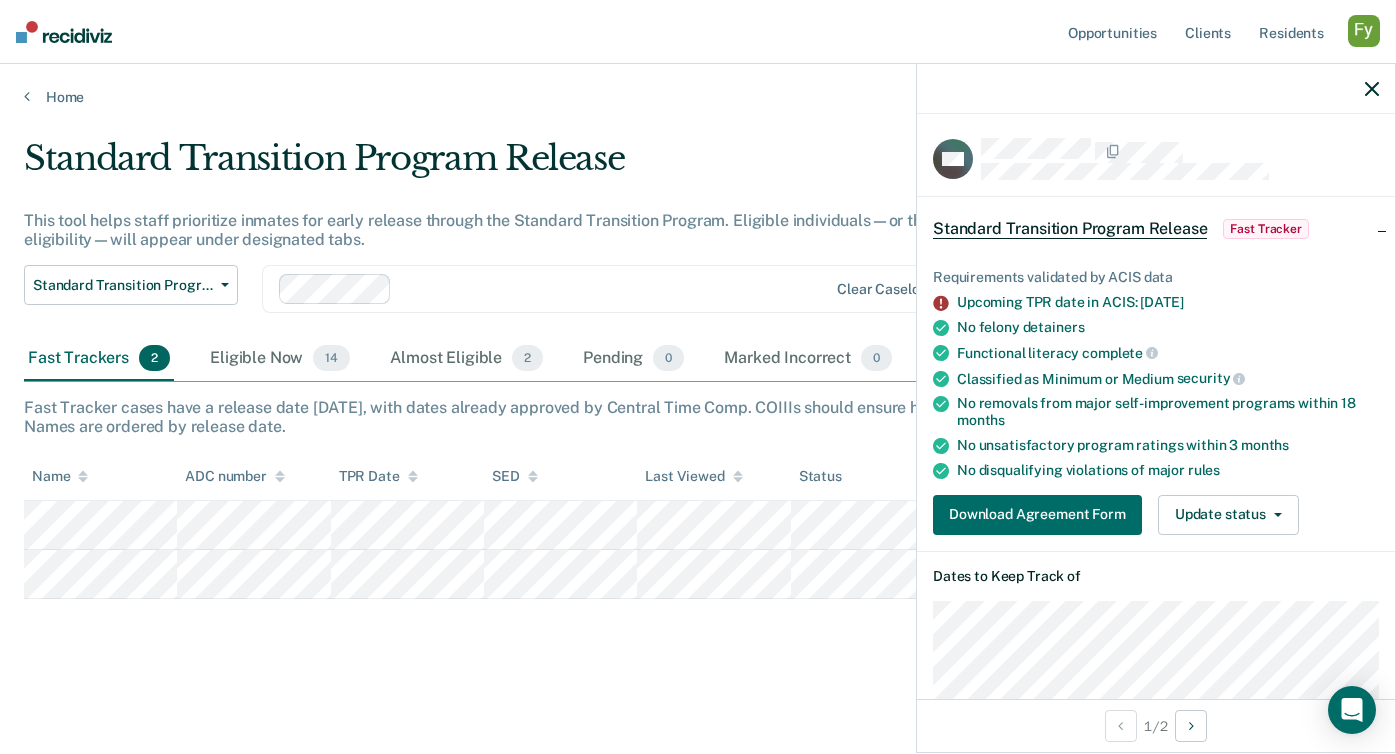 click at bounding box center [1156, 89] 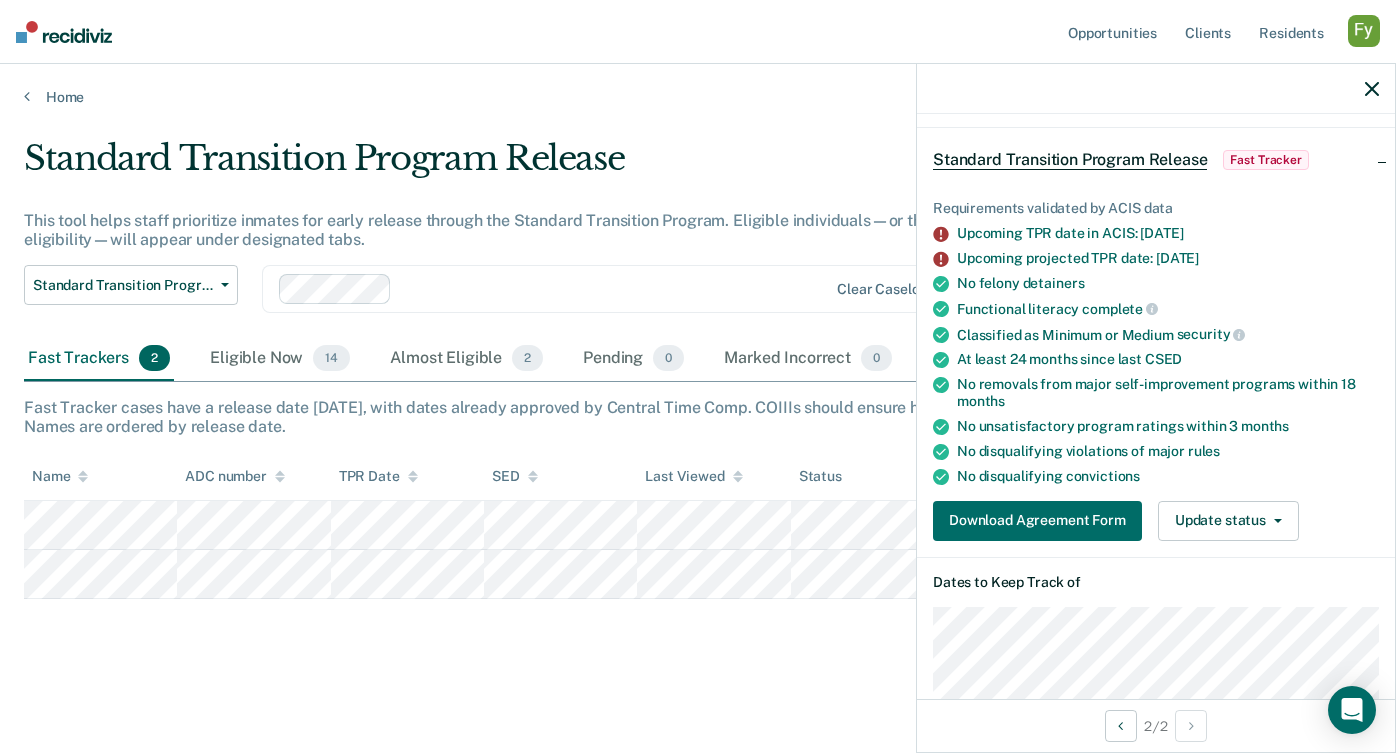 scroll, scrollTop: 23, scrollLeft: 0, axis: vertical 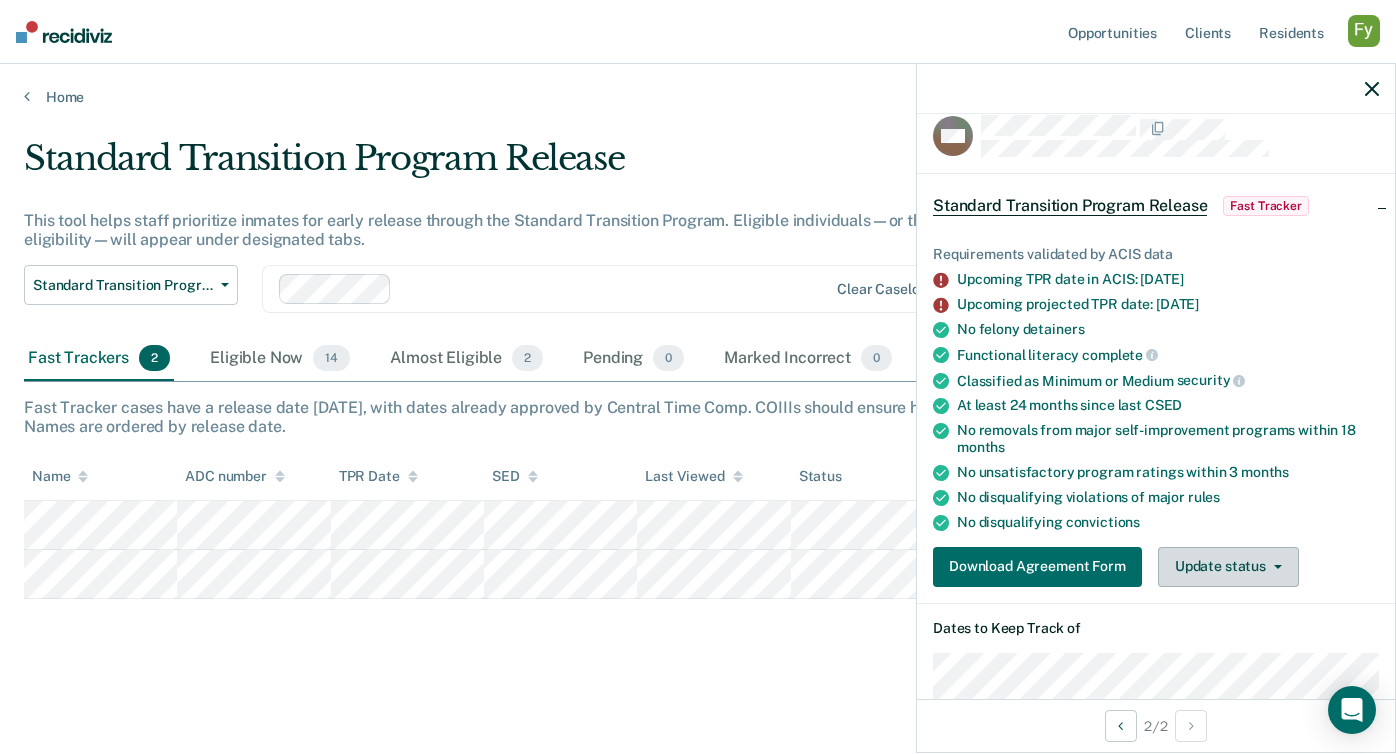 click on "Update status" at bounding box center [1228, 567] 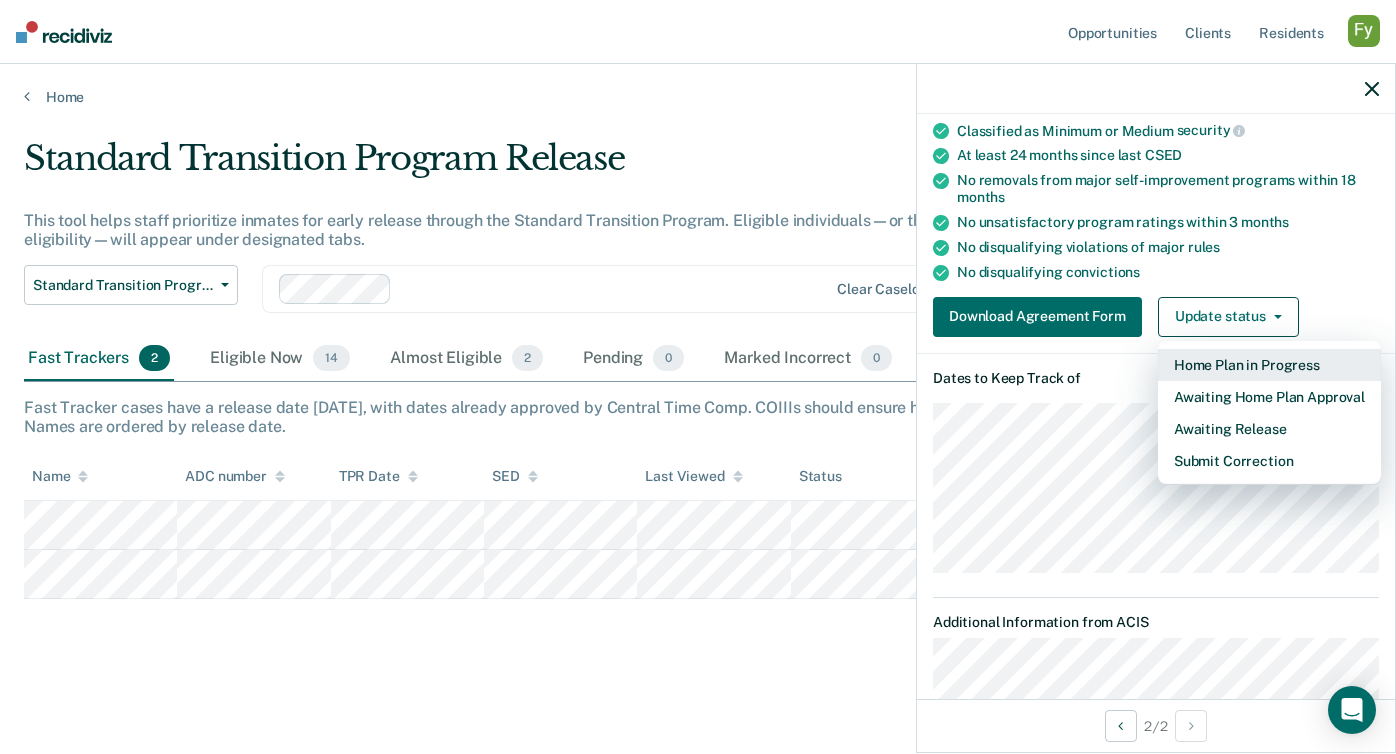 scroll, scrollTop: 275, scrollLeft: 0, axis: vertical 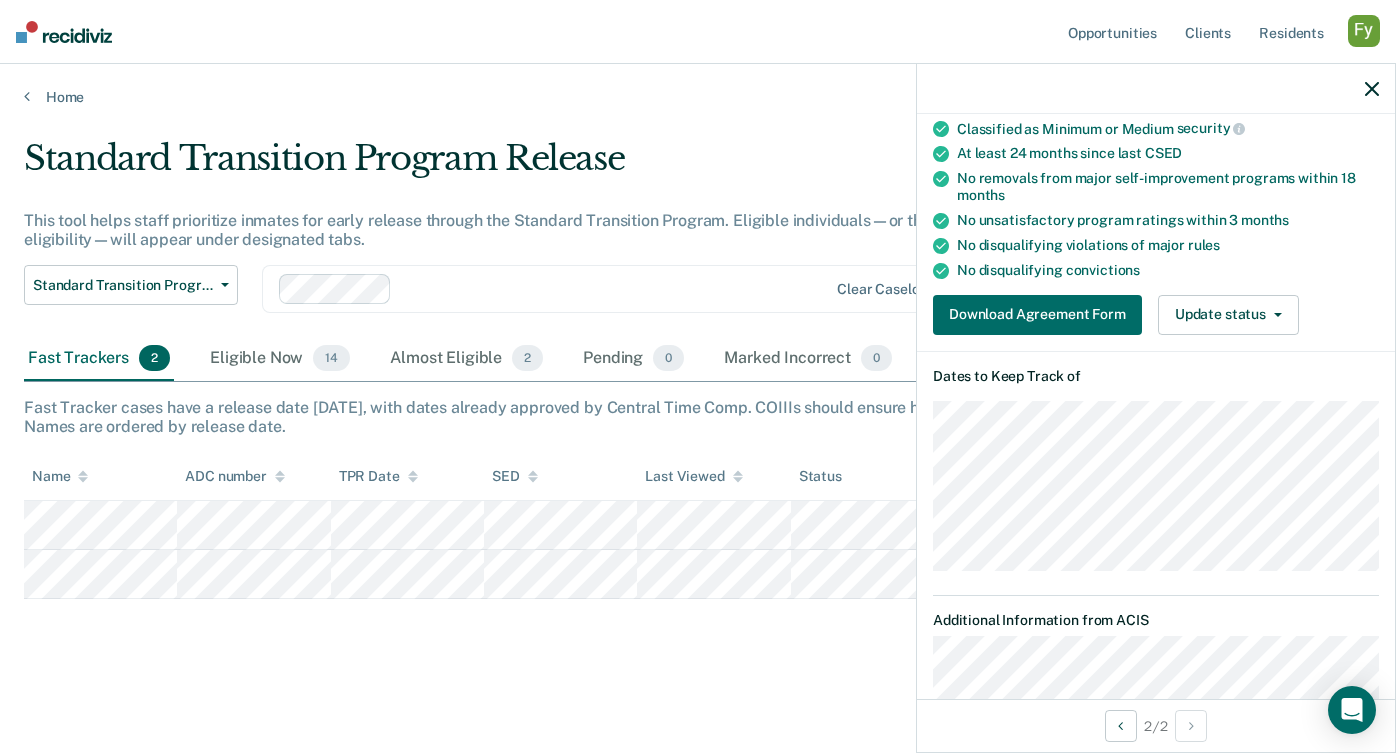 click on "Requirements validated by ACIS data Upcoming TPR date in ACIS: Aug 11, 2025 Upcoming projected TPR date: Aug 11, 2025 No felony   detainers Functional literacy   complete   Classified as Minimum or Medium   security   At least 24 months since last   CSED No removals from major self-improvement programs within 18   months No unsatisfactory program ratings within 3   months No disqualifying violations of major   rules No disqualifying   convictions Download Agreement Form Update status Home Plan in Progress Awaiting Home Plan Approval Awaiting Release Submit Correction" at bounding box center (1156, 156) 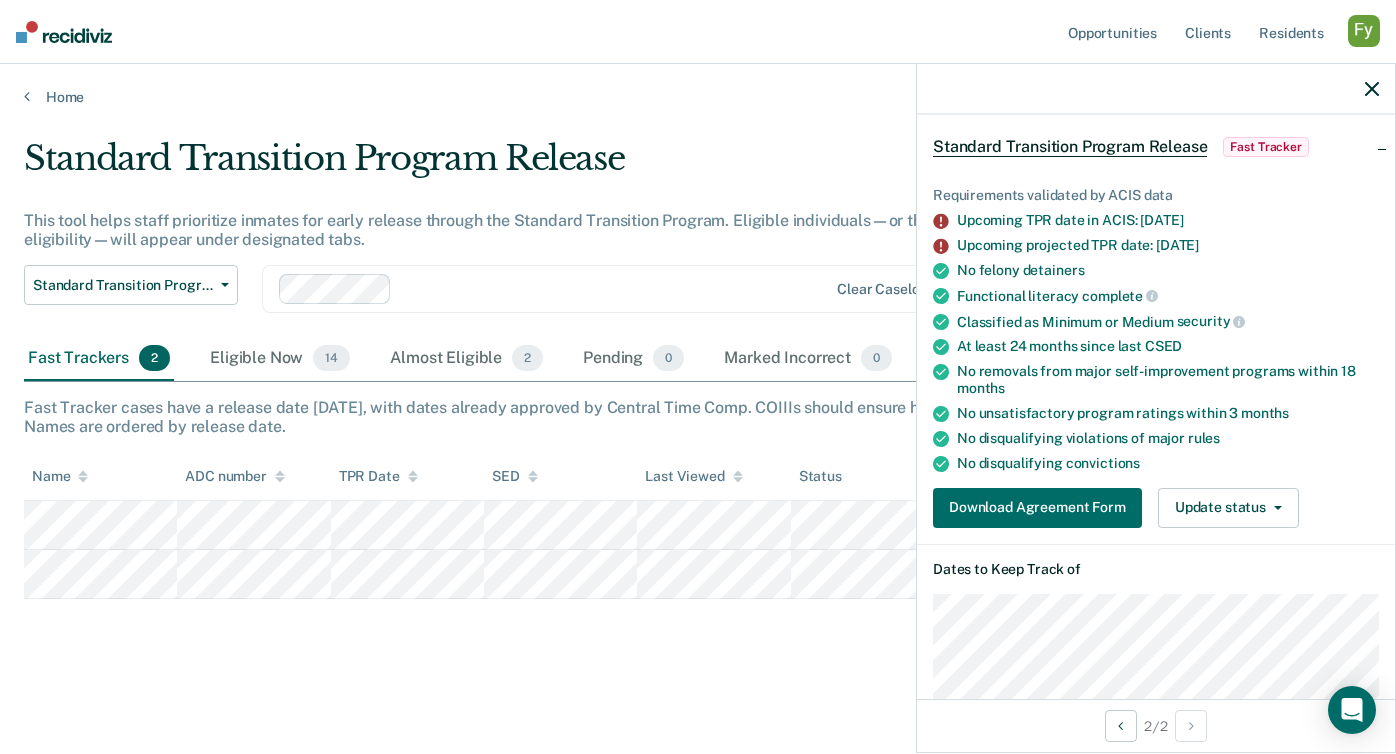 scroll, scrollTop: 74, scrollLeft: 0, axis: vertical 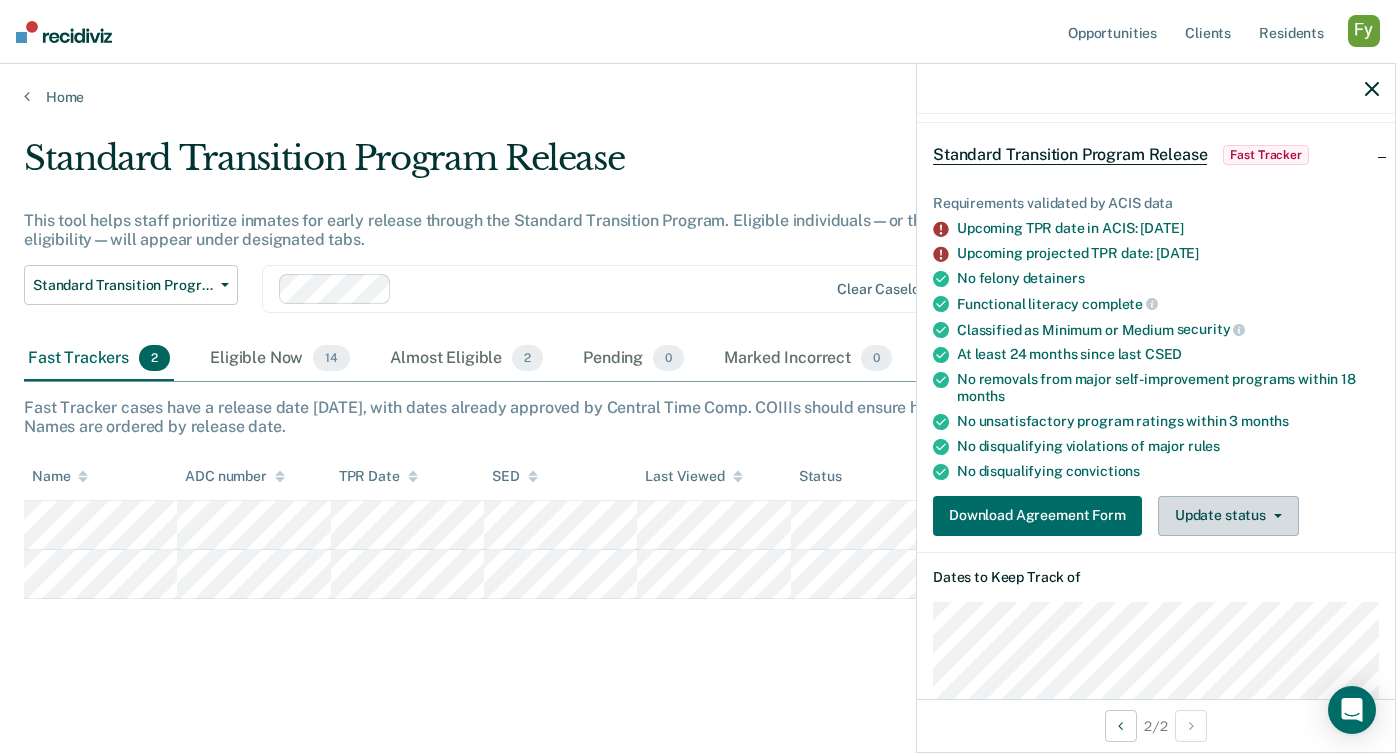 click on "Update status" at bounding box center (1228, 516) 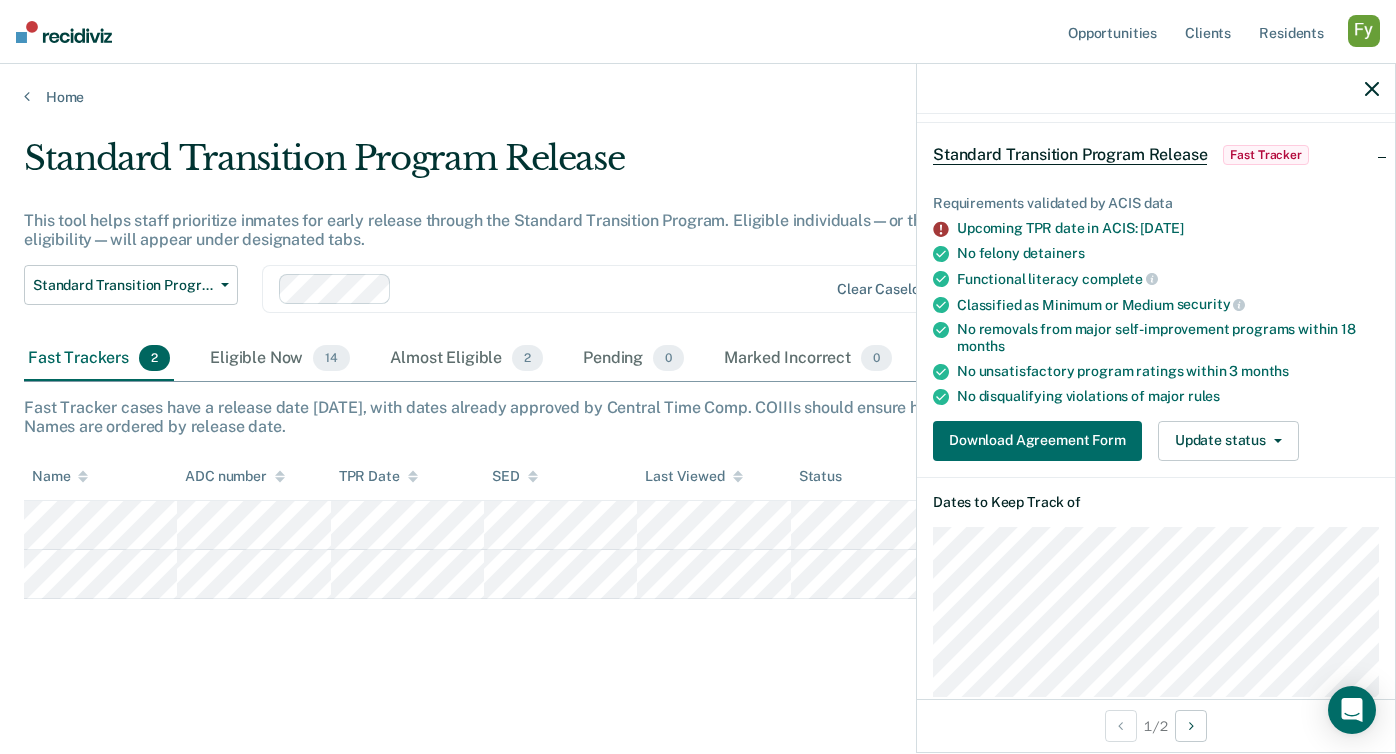 click on "Standard Transition Program Release   This tool helps staff prioritize inmates for early release through the Standard Transition Program. Eligible individuals—or those nearing eligibility—will appear under designated tabs.  Standard Transition Program Release Standard Transition Program Release Drug Transition Program Release Overdue for Standard Transition Program Overdue for Drug Transition Program Clear   caseloads Fast Trackers 2 Eligible Now 14 Almost Eligible 2 Pending 0 Marked Incorrect 0
To pick up a draggable item, press the space bar.
While dragging, use the arrow keys to move the item.
Press space again to drop the item in its new position, or press escape to cancel.
Fast Tracker cases have a release date within 30 days, with dates already approved by Central Time Comp. COIIIs should ensure home plans are submitted and release packets are complete. Names are ordered by release date.  Name ADC number TPR Date SED Last Viewed Status Assigned to" at bounding box center (698, 427) 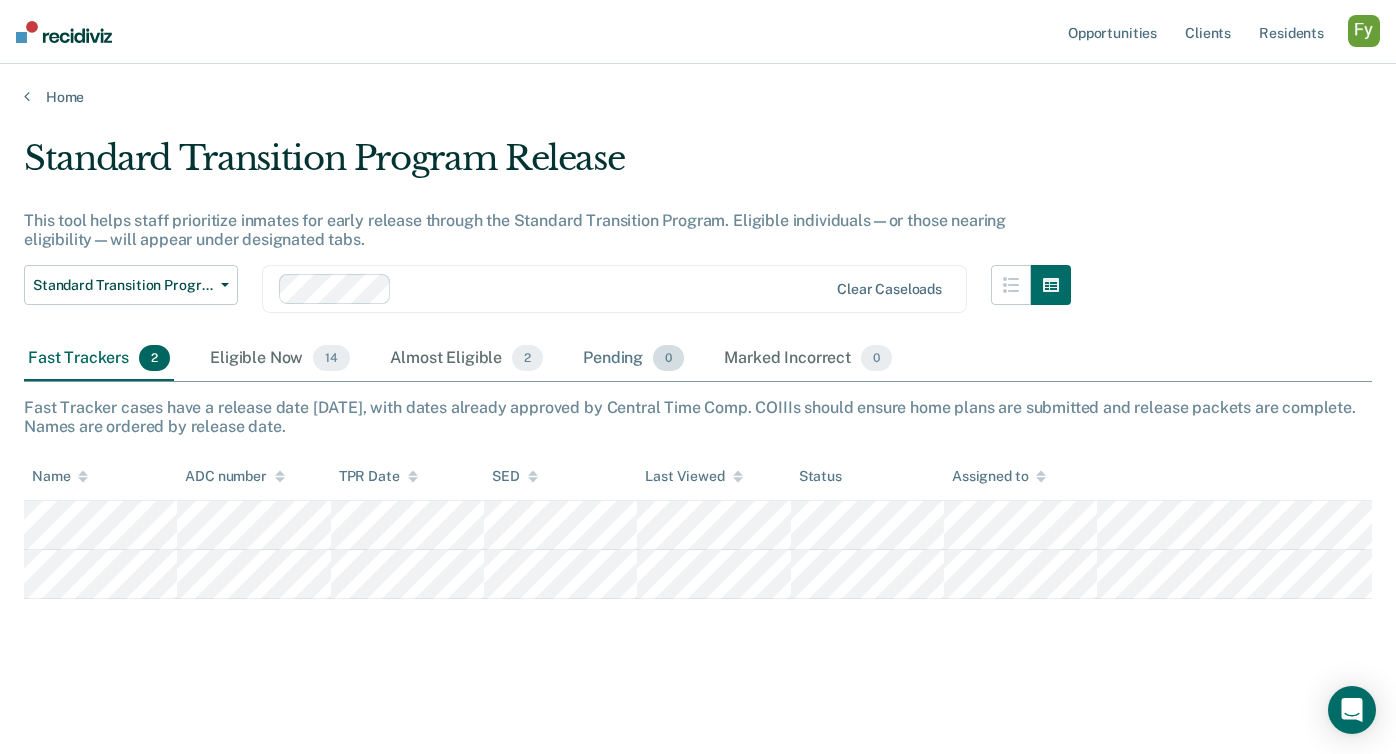 click on "Pending 0" at bounding box center [633, 359] 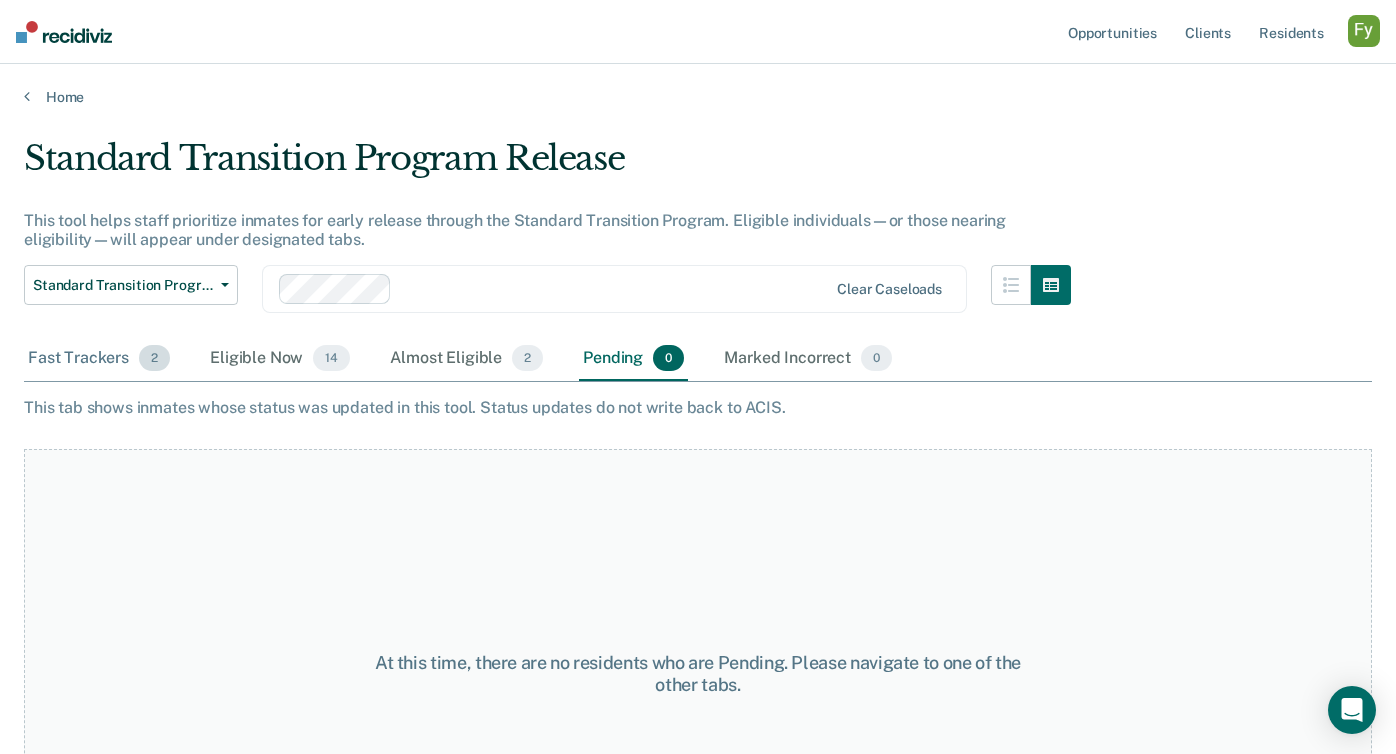 click on "Fast Trackers 2" at bounding box center [99, 359] 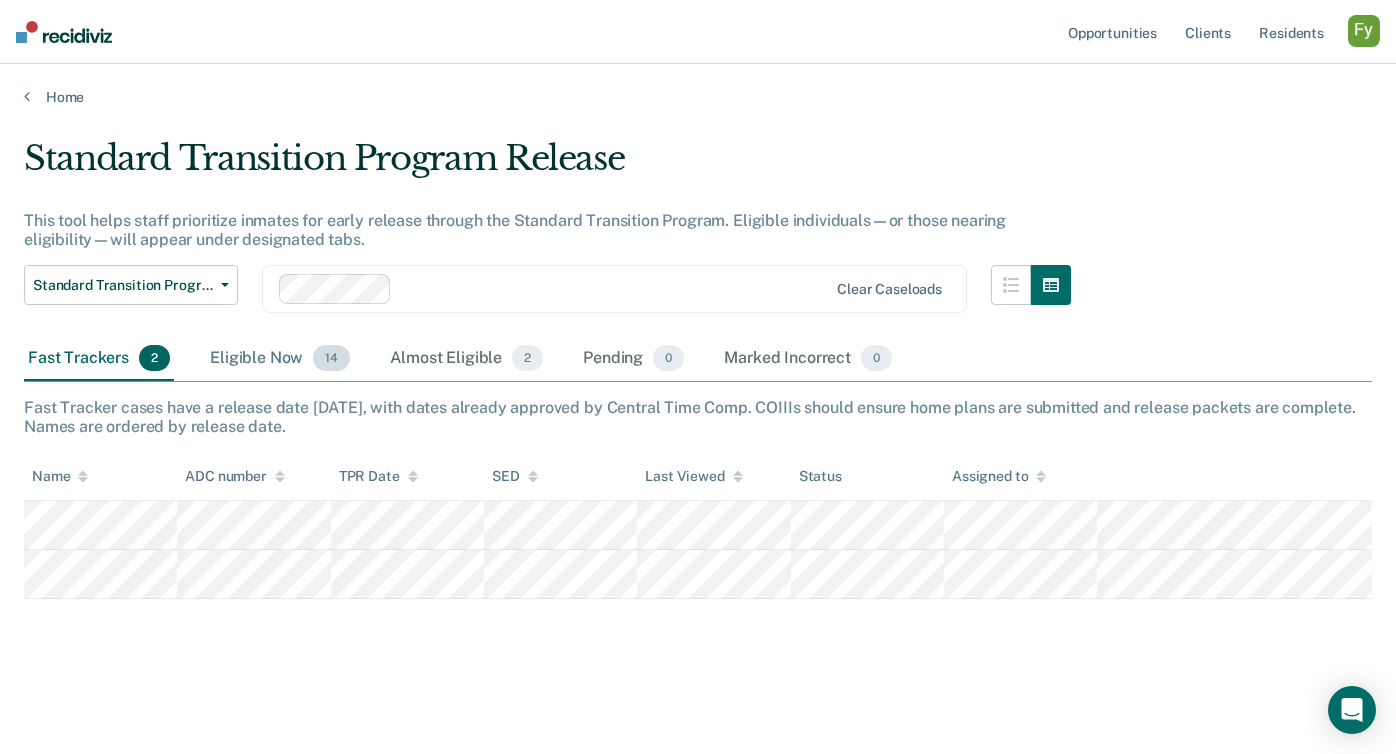 click on "Eligible Now 14" at bounding box center [280, 359] 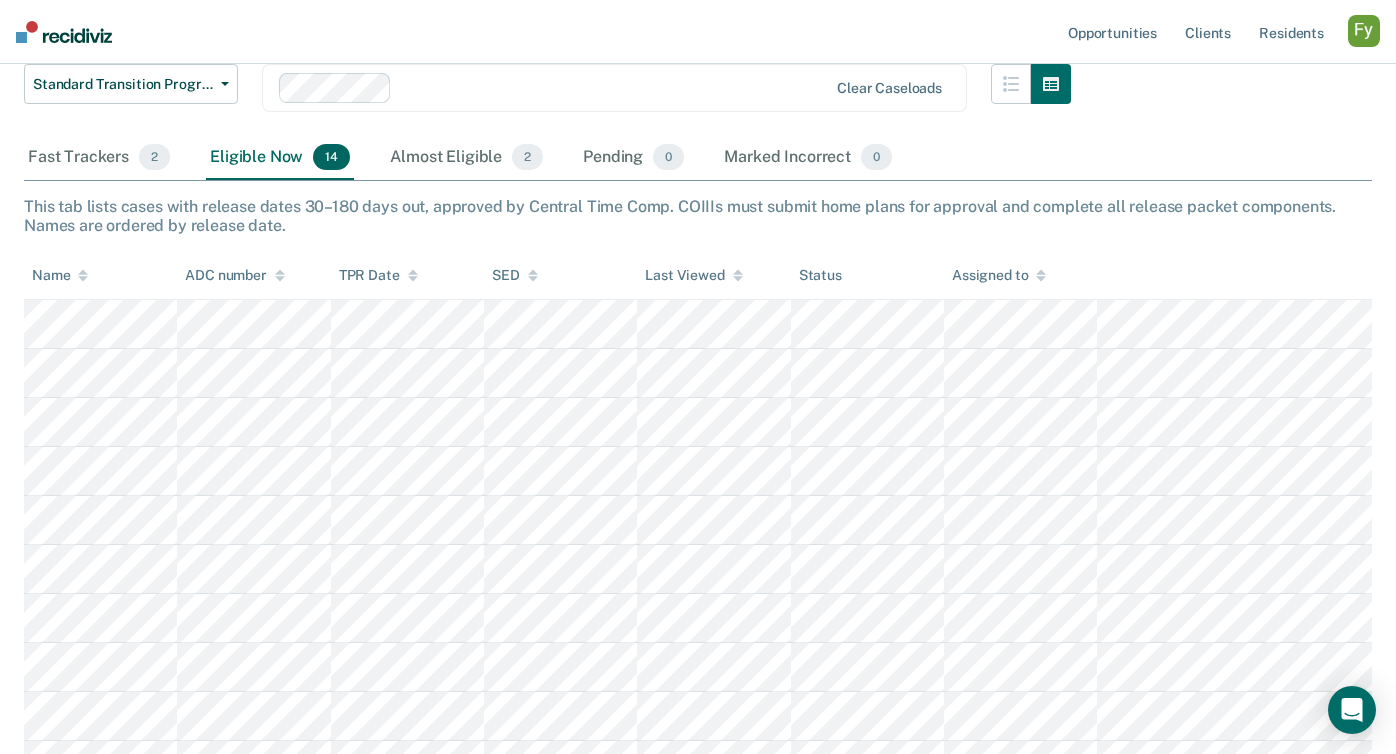 scroll, scrollTop: 209, scrollLeft: 0, axis: vertical 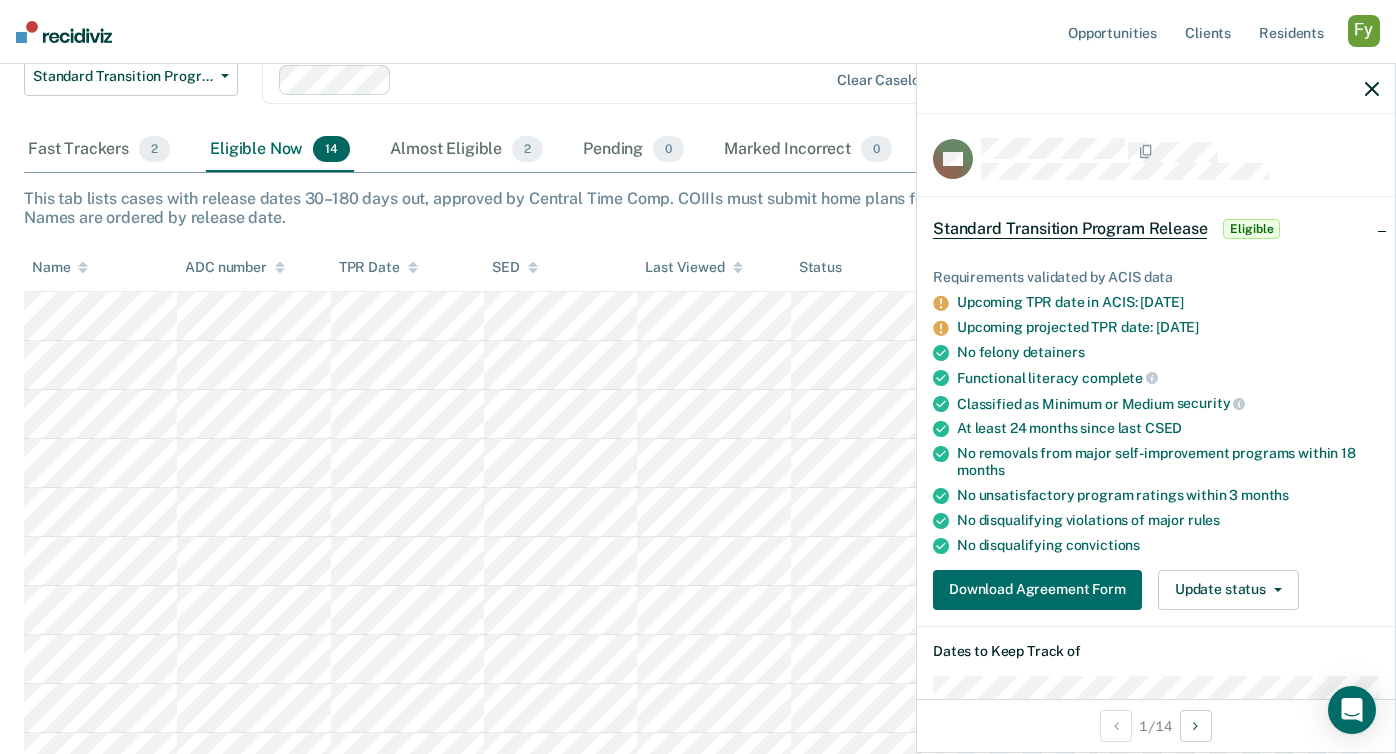 drag, startPoint x: 1134, startPoint y: 304, endPoint x: 1263, endPoint y: 304, distance: 129 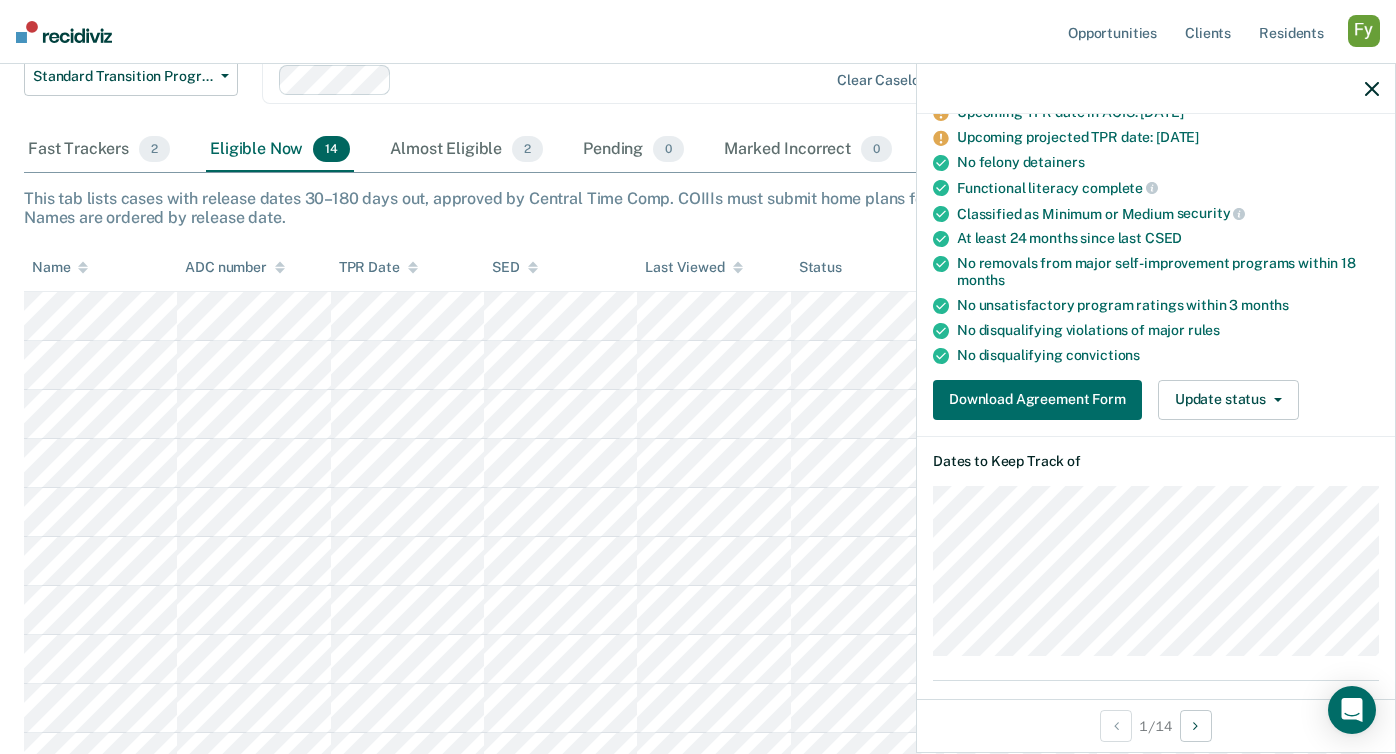 scroll, scrollTop: 195, scrollLeft: 0, axis: vertical 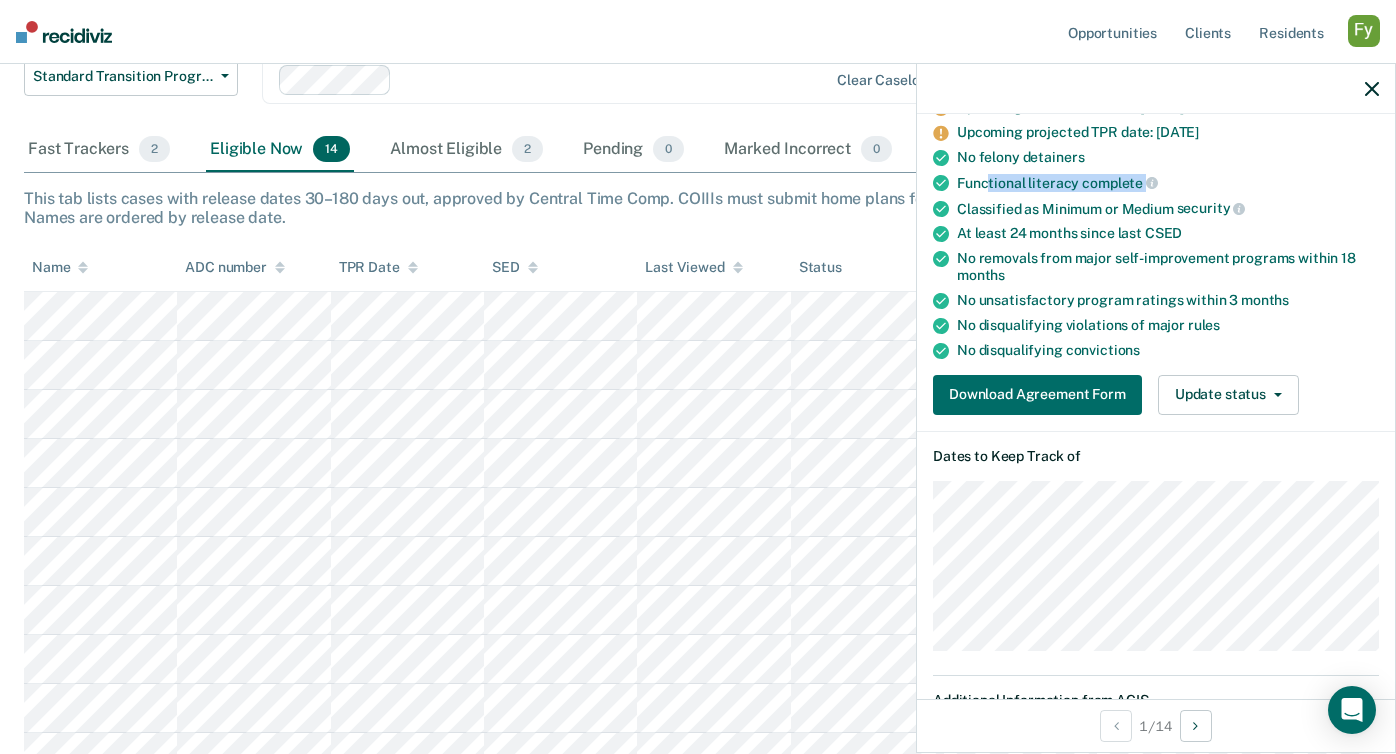 drag, startPoint x: 988, startPoint y: 183, endPoint x: 1285, endPoint y: 182, distance: 297.00168 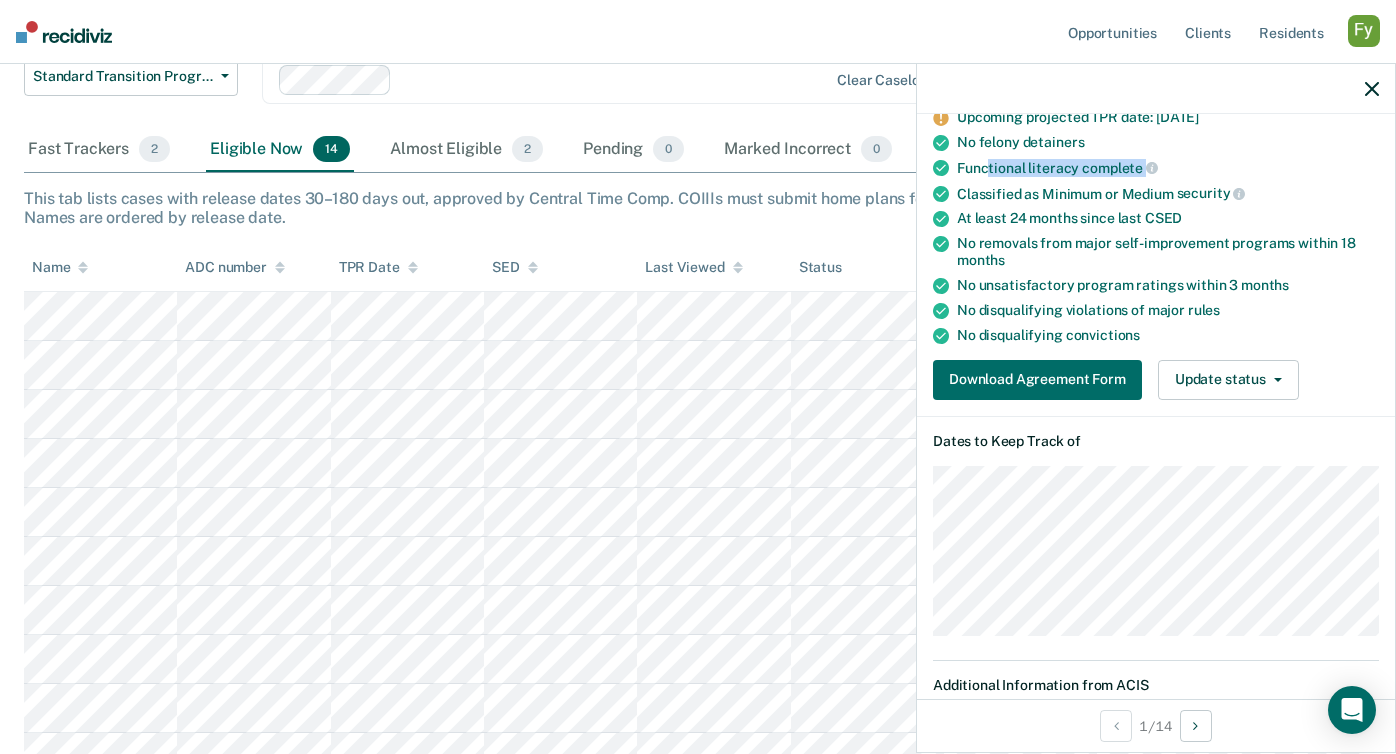scroll, scrollTop: 0, scrollLeft: 0, axis: both 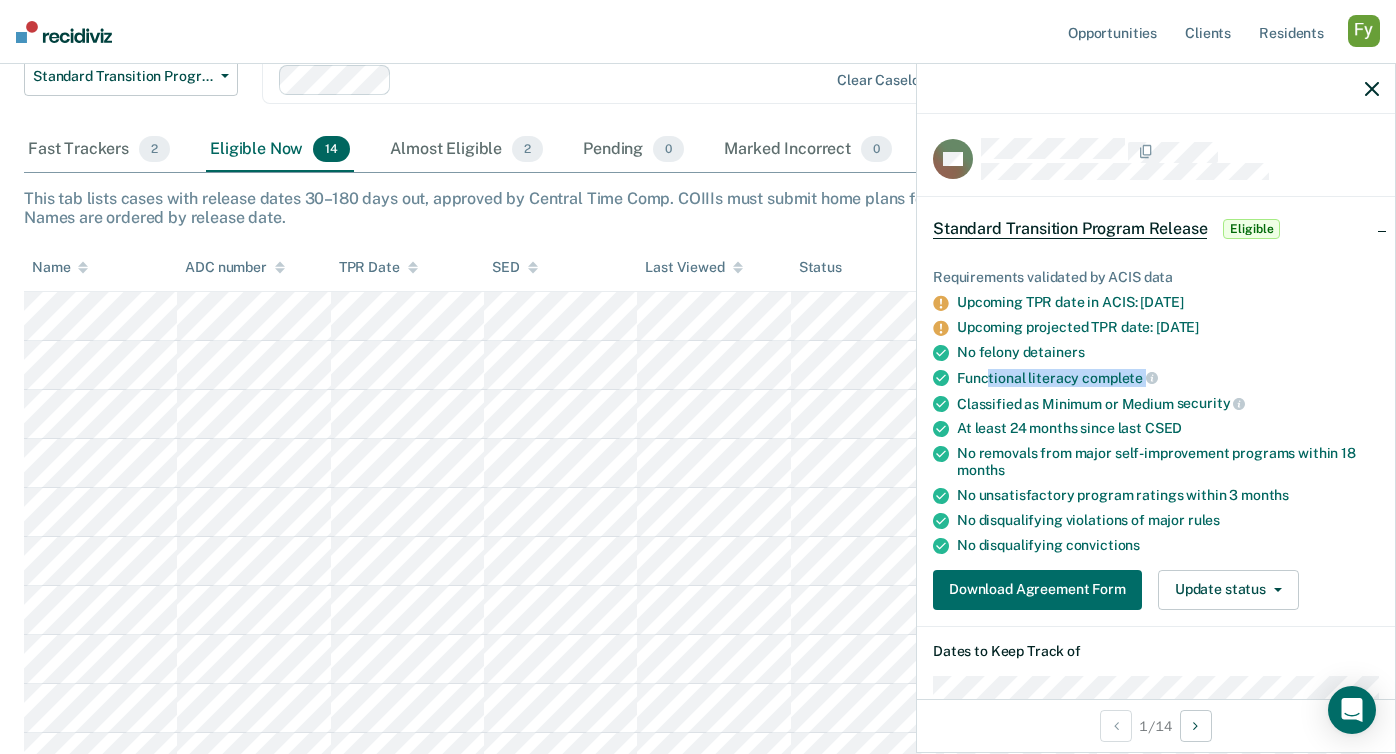 click 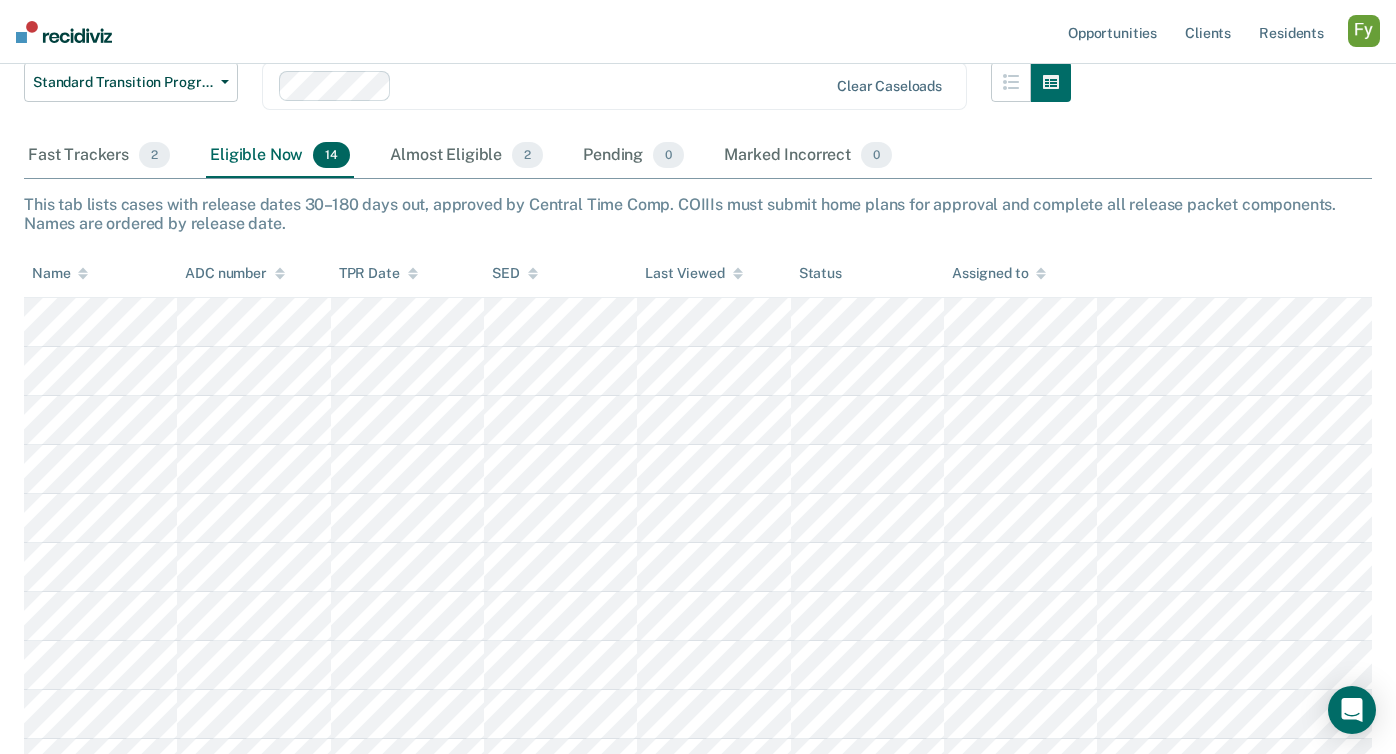 scroll, scrollTop: 0, scrollLeft: 0, axis: both 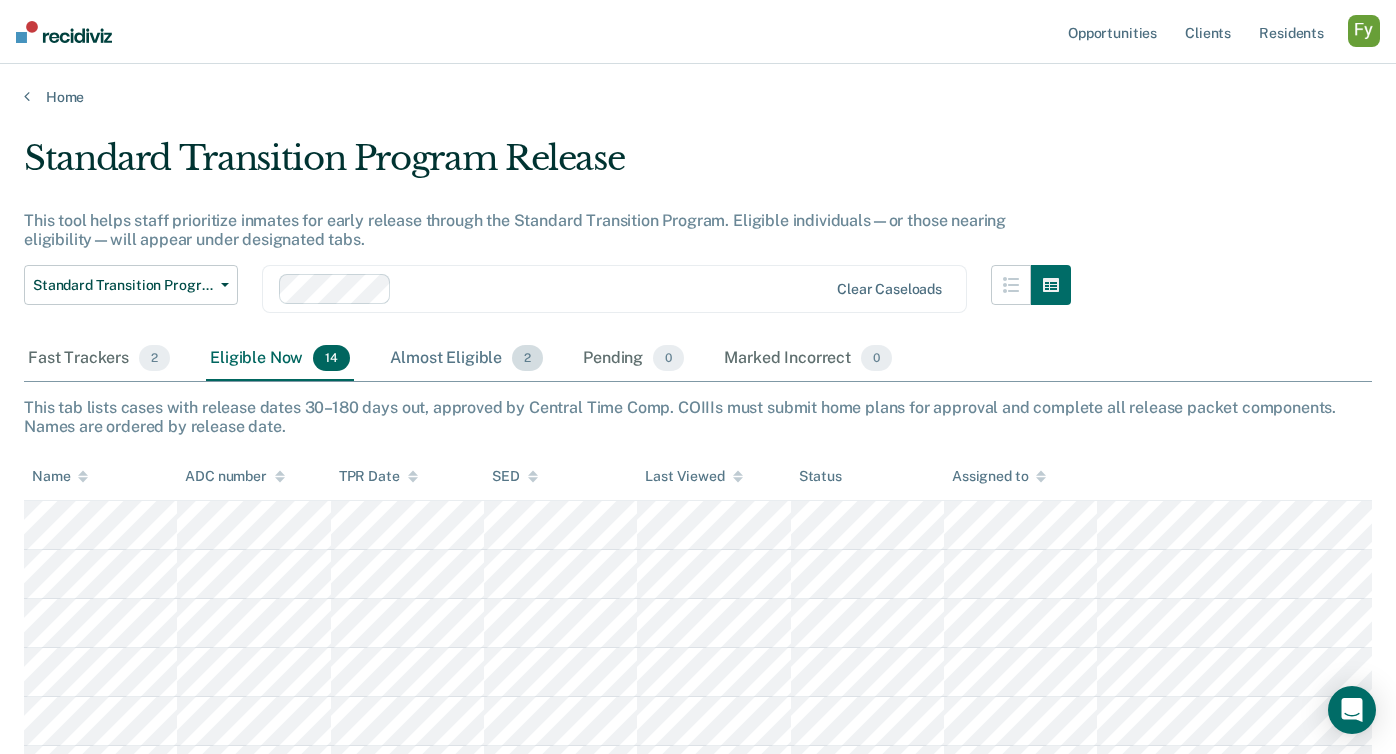 click on "Almost Eligible 2" at bounding box center [466, 359] 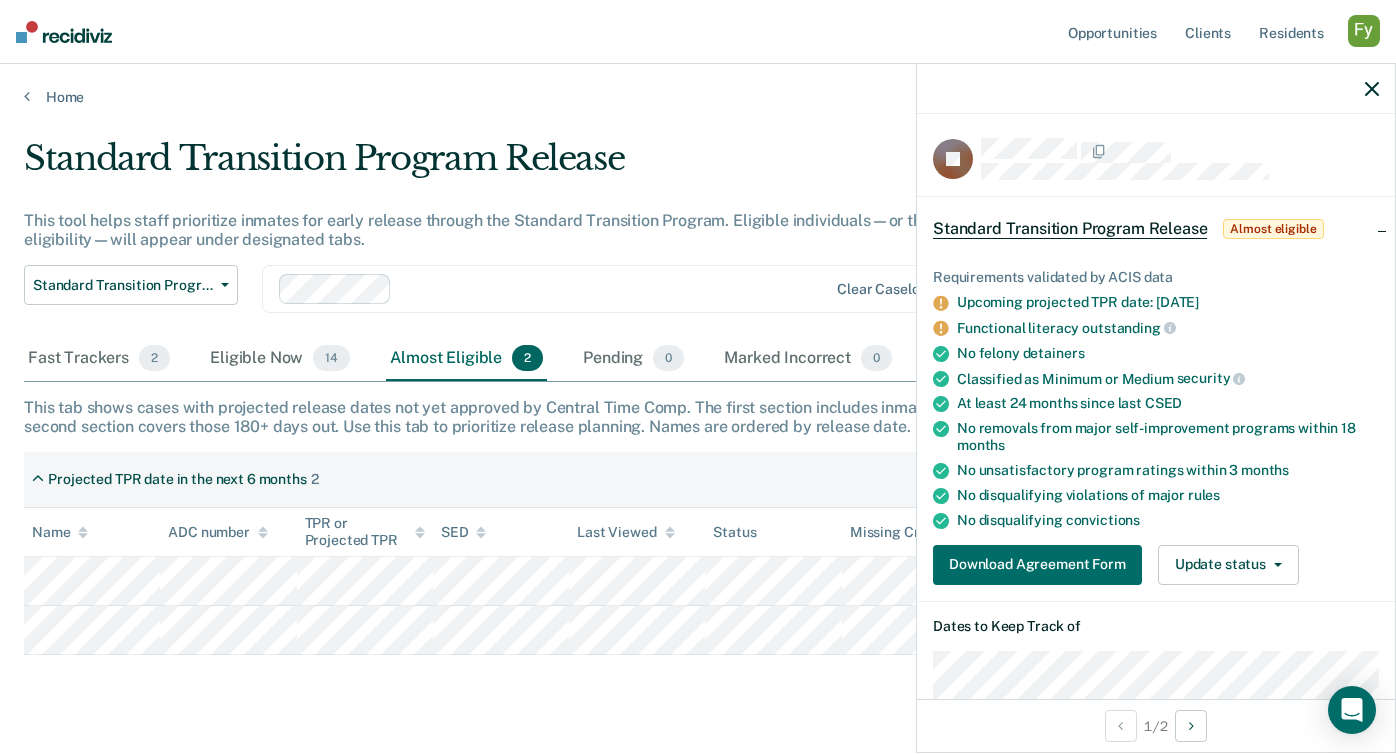 drag, startPoint x: 961, startPoint y: 294, endPoint x: 1249, endPoint y: 301, distance: 288.08505 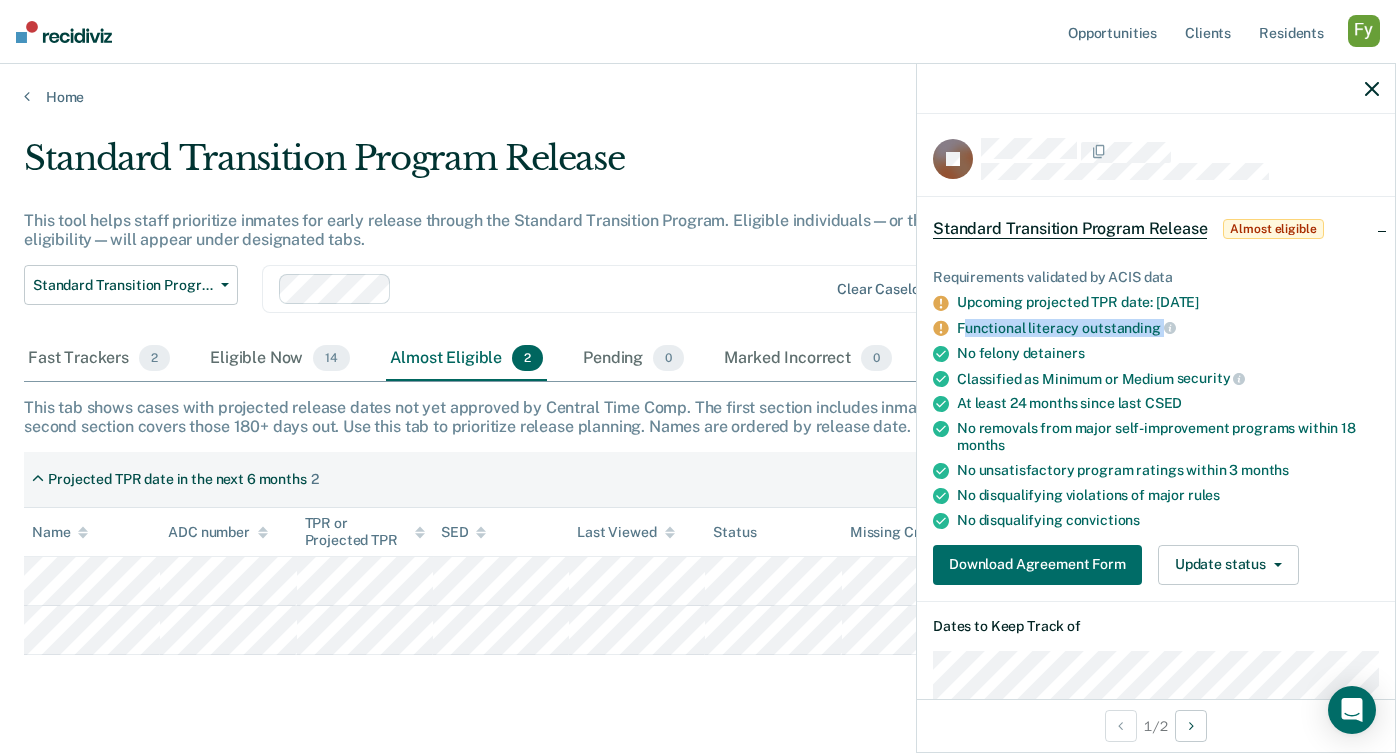 drag, startPoint x: 961, startPoint y: 331, endPoint x: 1194, endPoint y: 330, distance: 233.00215 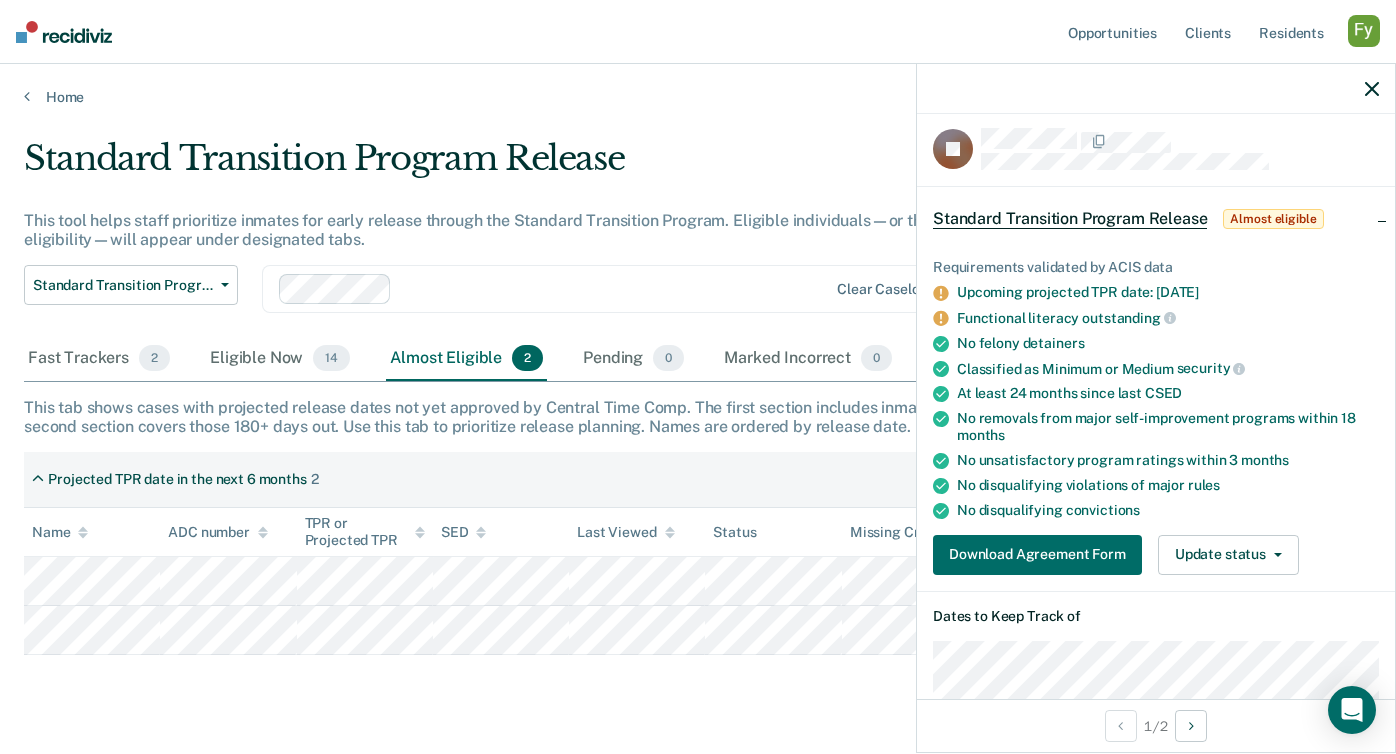 click on "Classified as Minimum or Medium   security" at bounding box center (1168, 369) 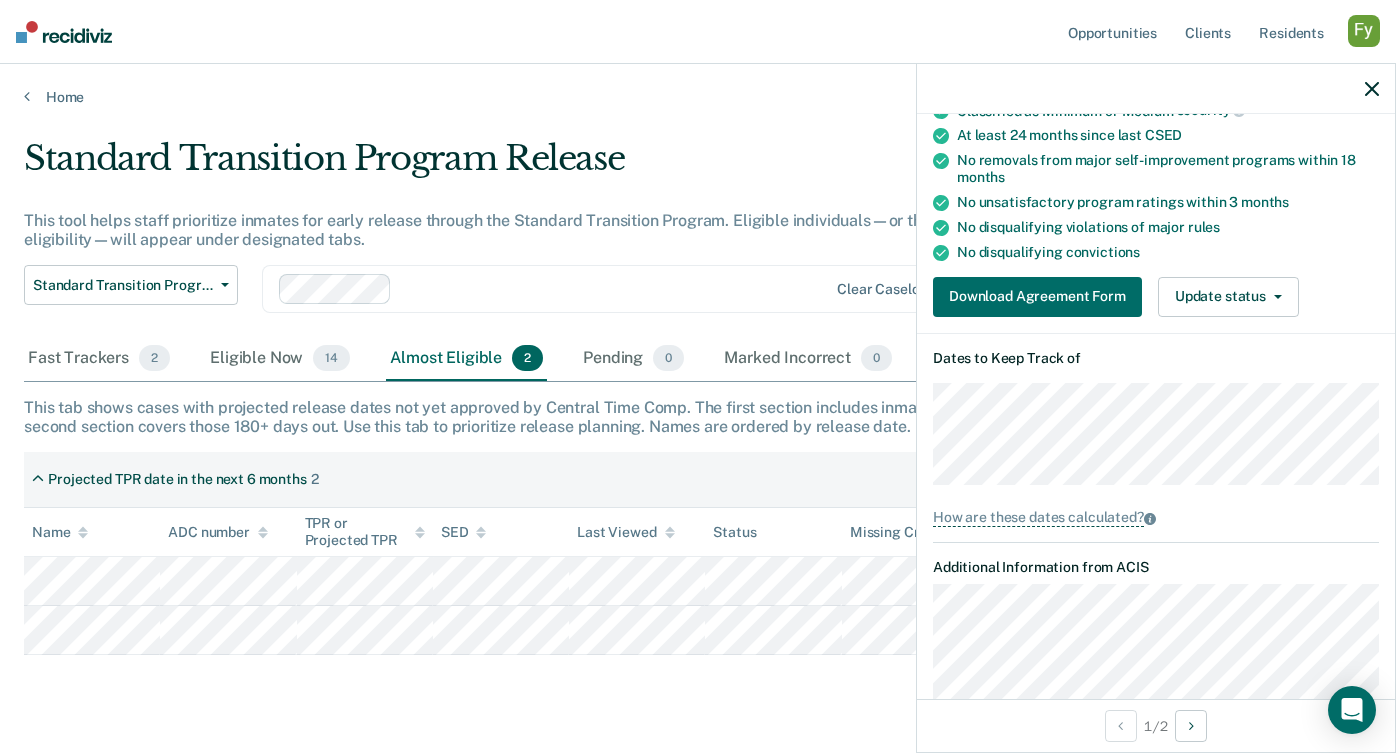 scroll, scrollTop: 261, scrollLeft: 0, axis: vertical 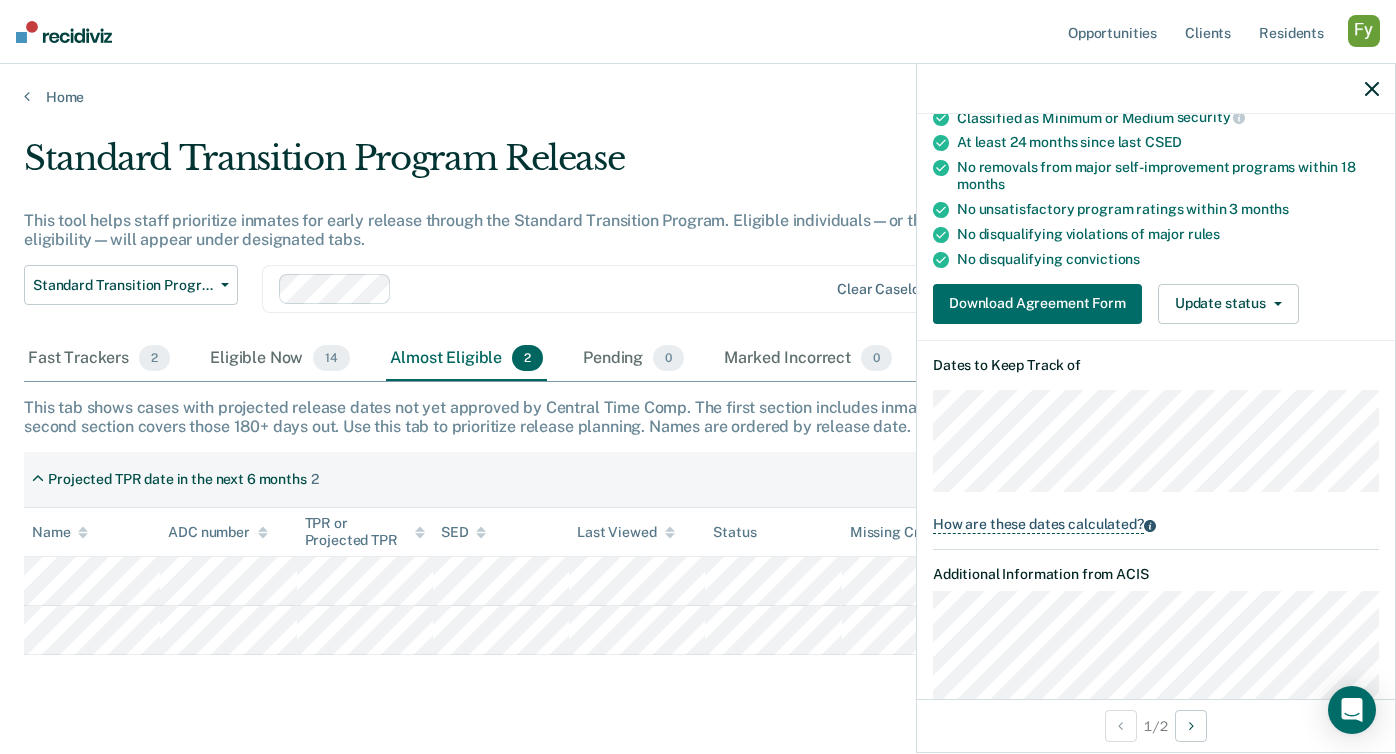 click on "How are these dates calculated?" at bounding box center (1038, 525) 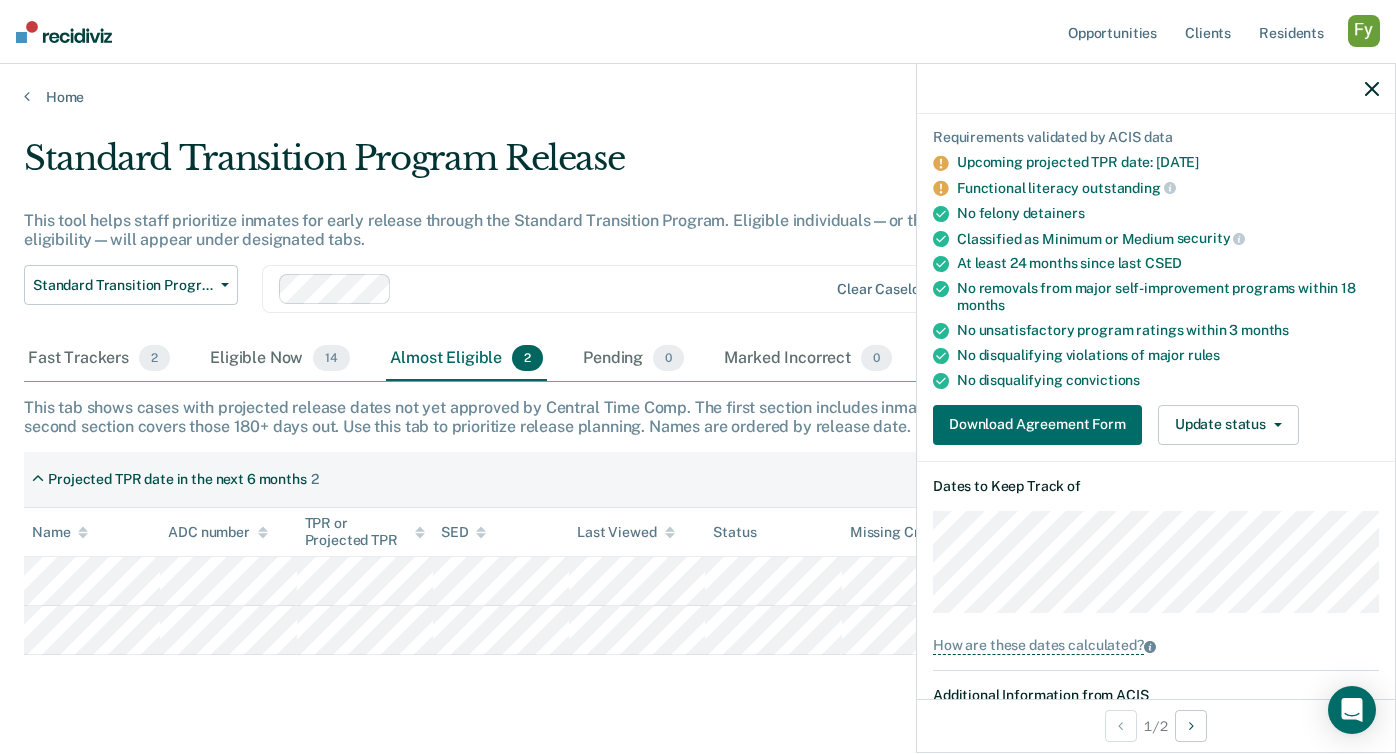 scroll, scrollTop: 0, scrollLeft: 0, axis: both 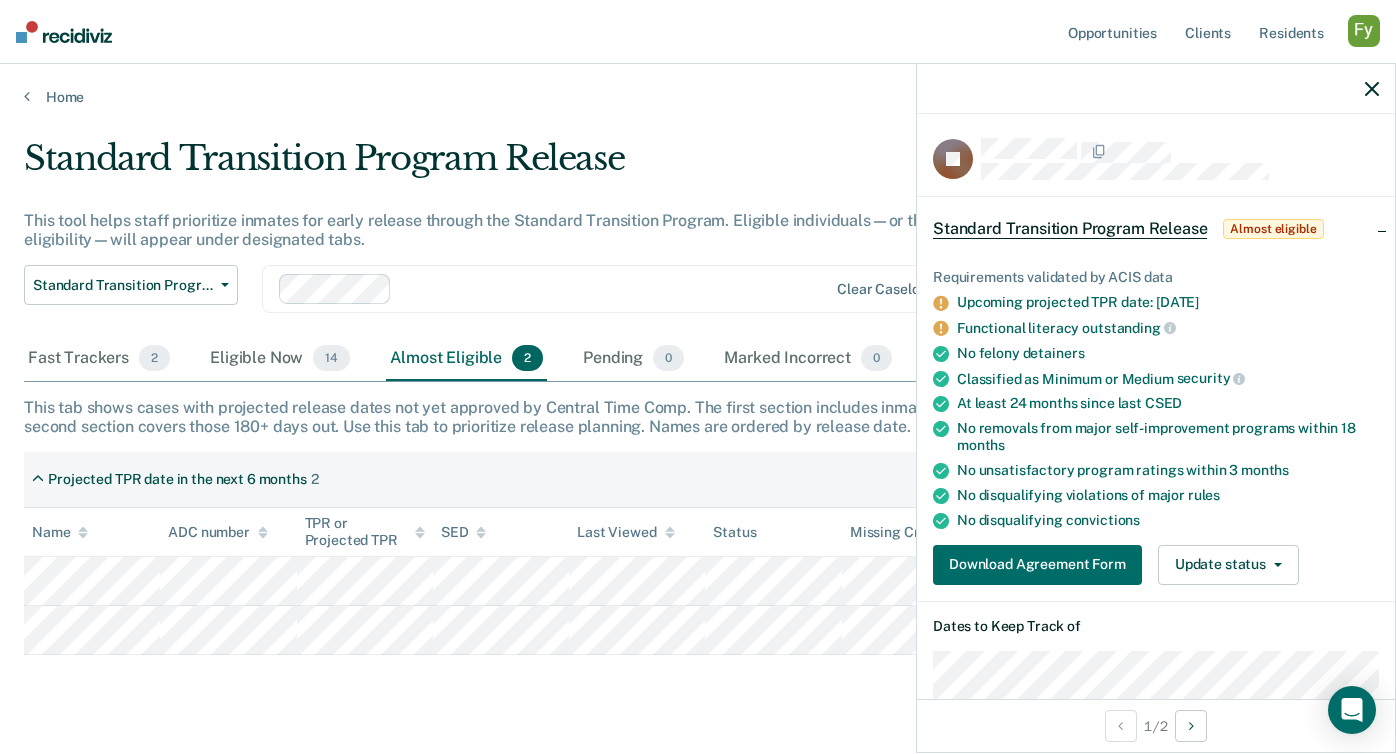 click 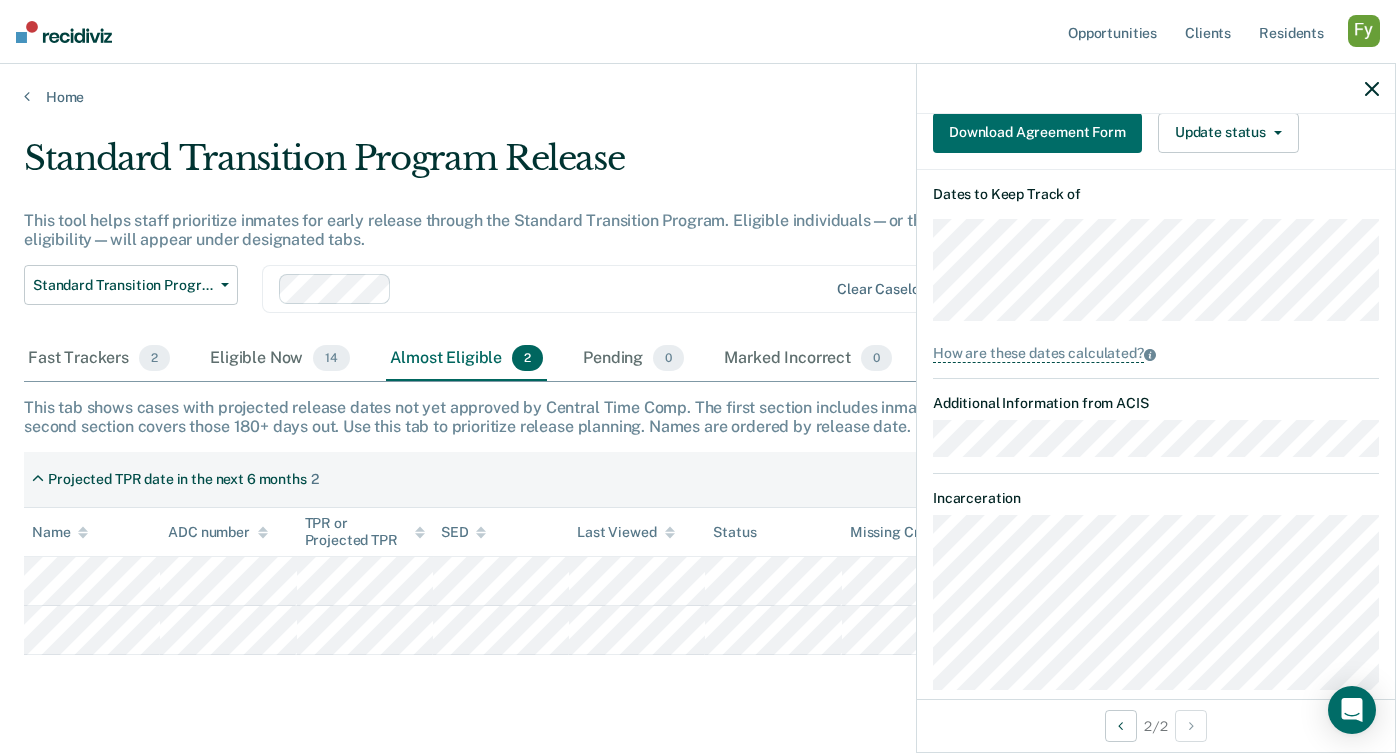 scroll, scrollTop: 459, scrollLeft: 0, axis: vertical 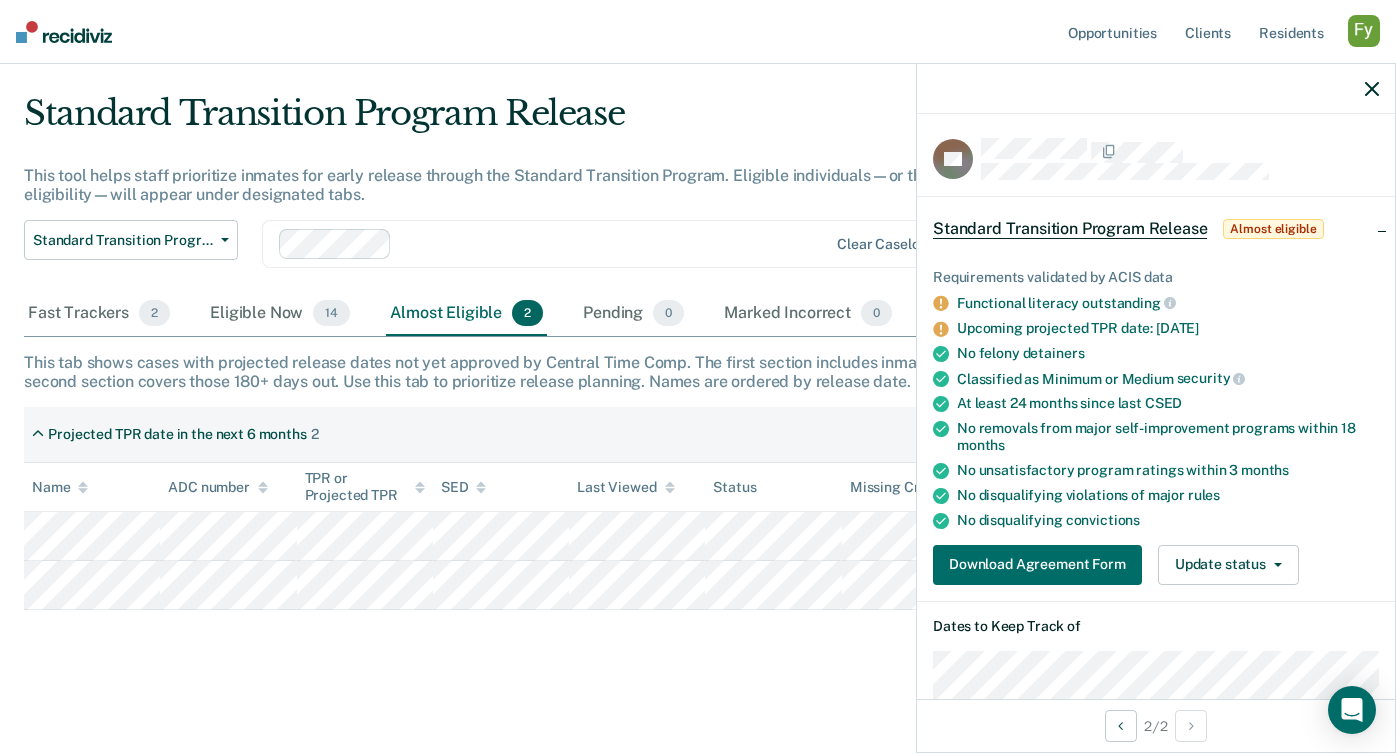 click 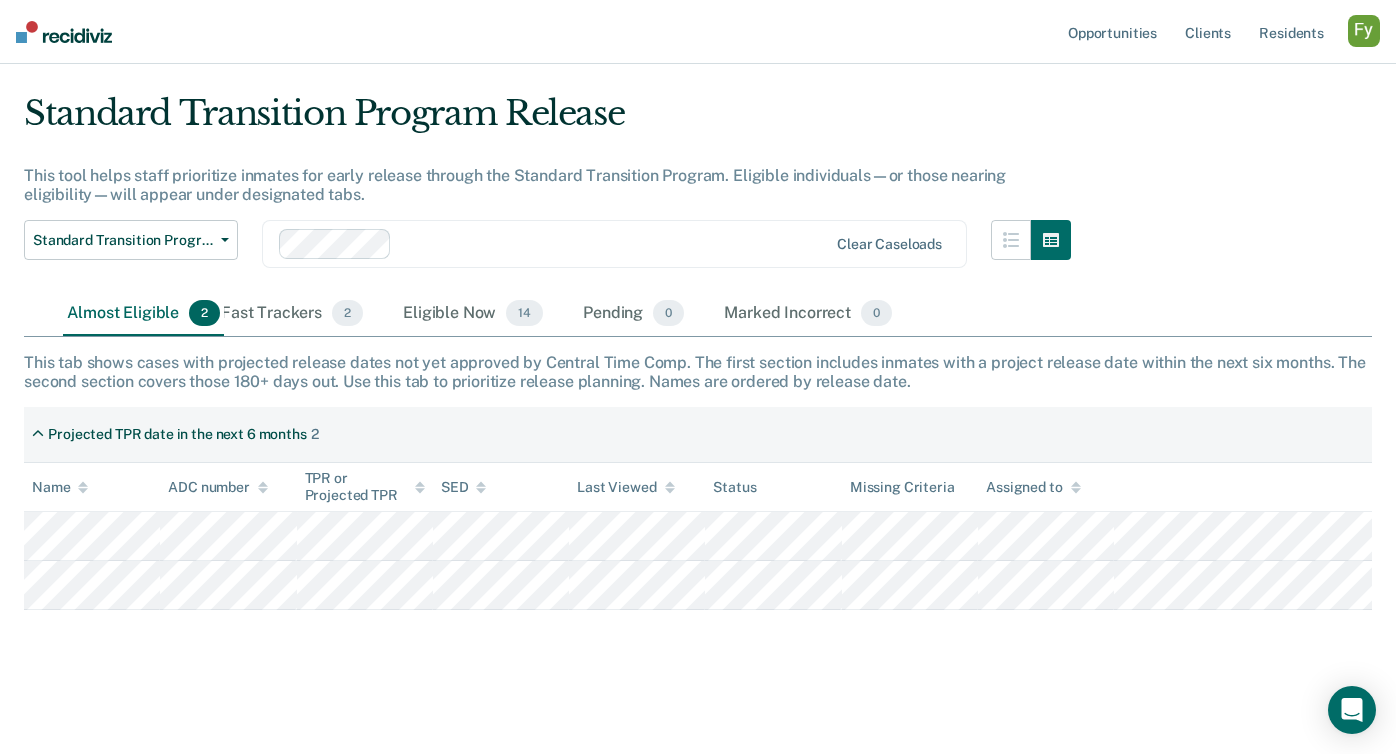 drag, startPoint x: 475, startPoint y: 296, endPoint x: 77, endPoint y: 296, distance: 398 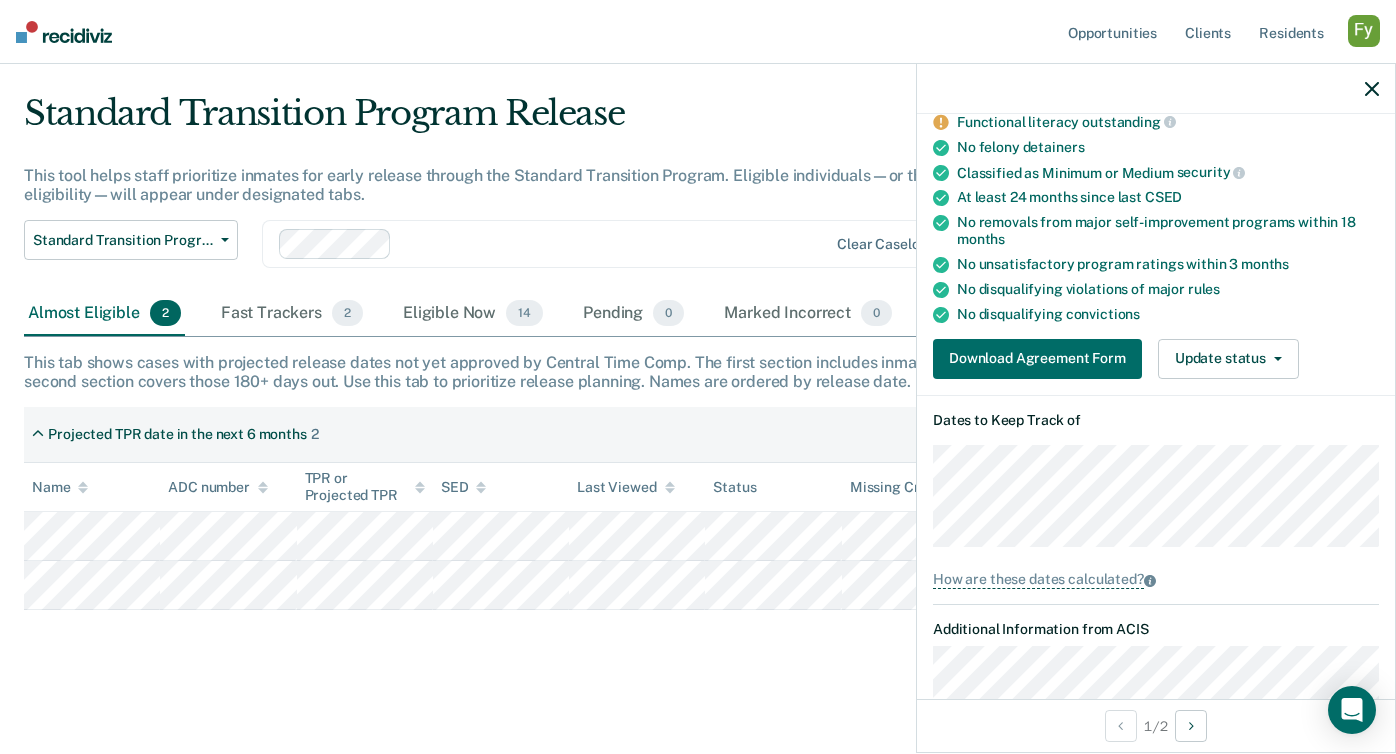 scroll, scrollTop: 208, scrollLeft: 0, axis: vertical 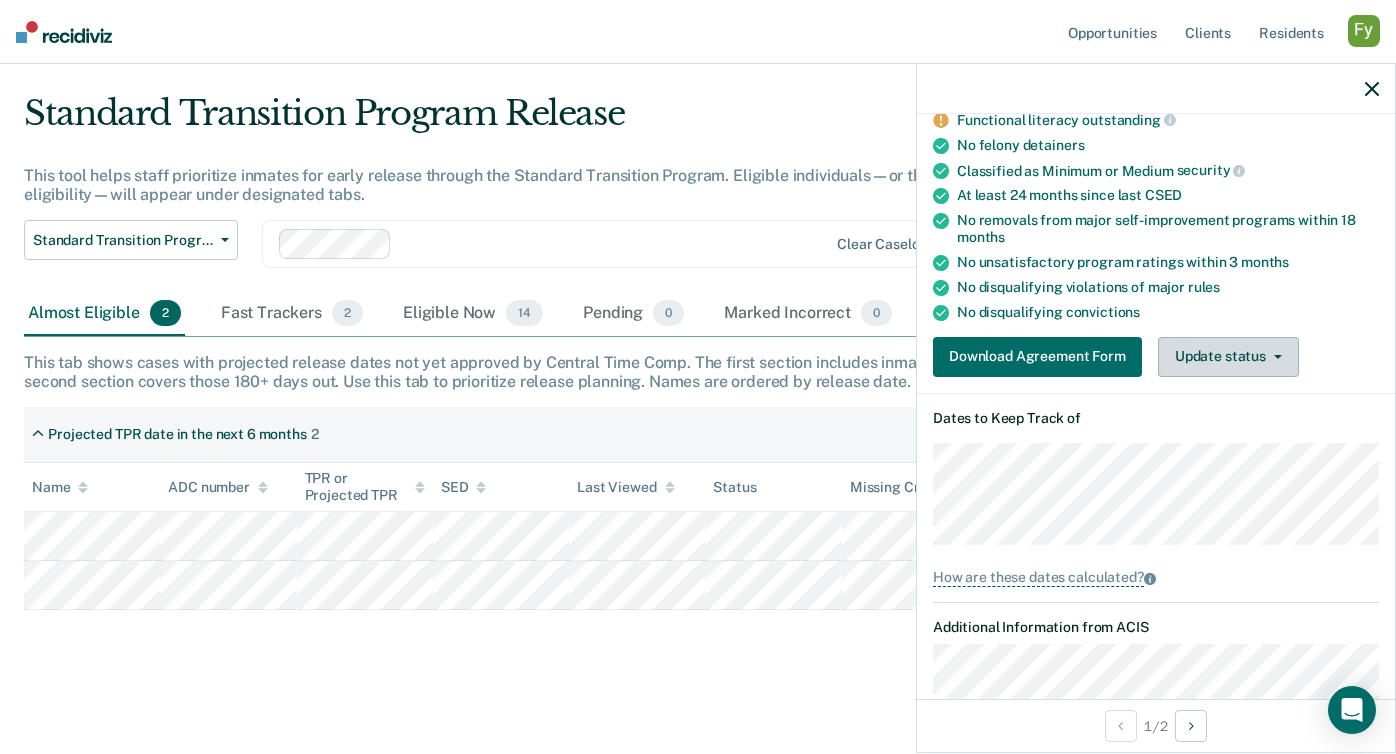 click on "Update status" at bounding box center (1228, 357) 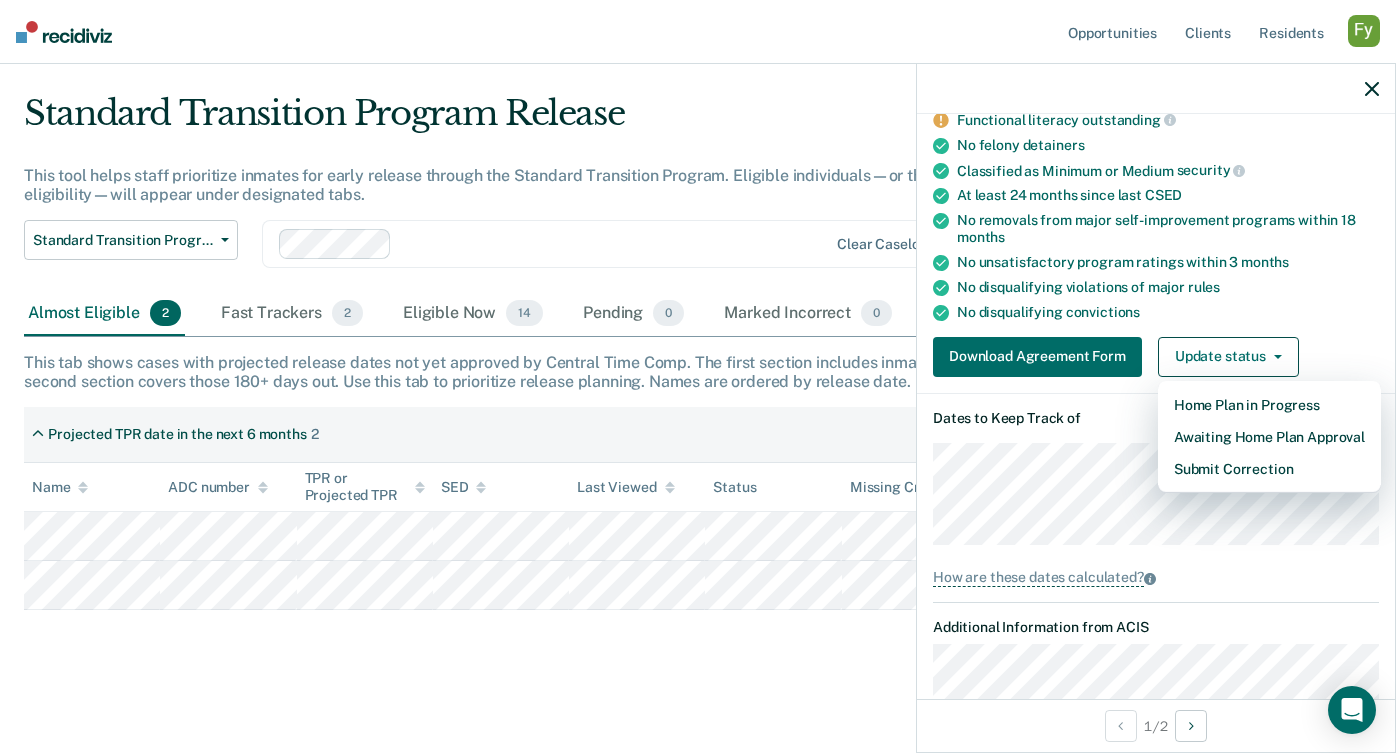 click 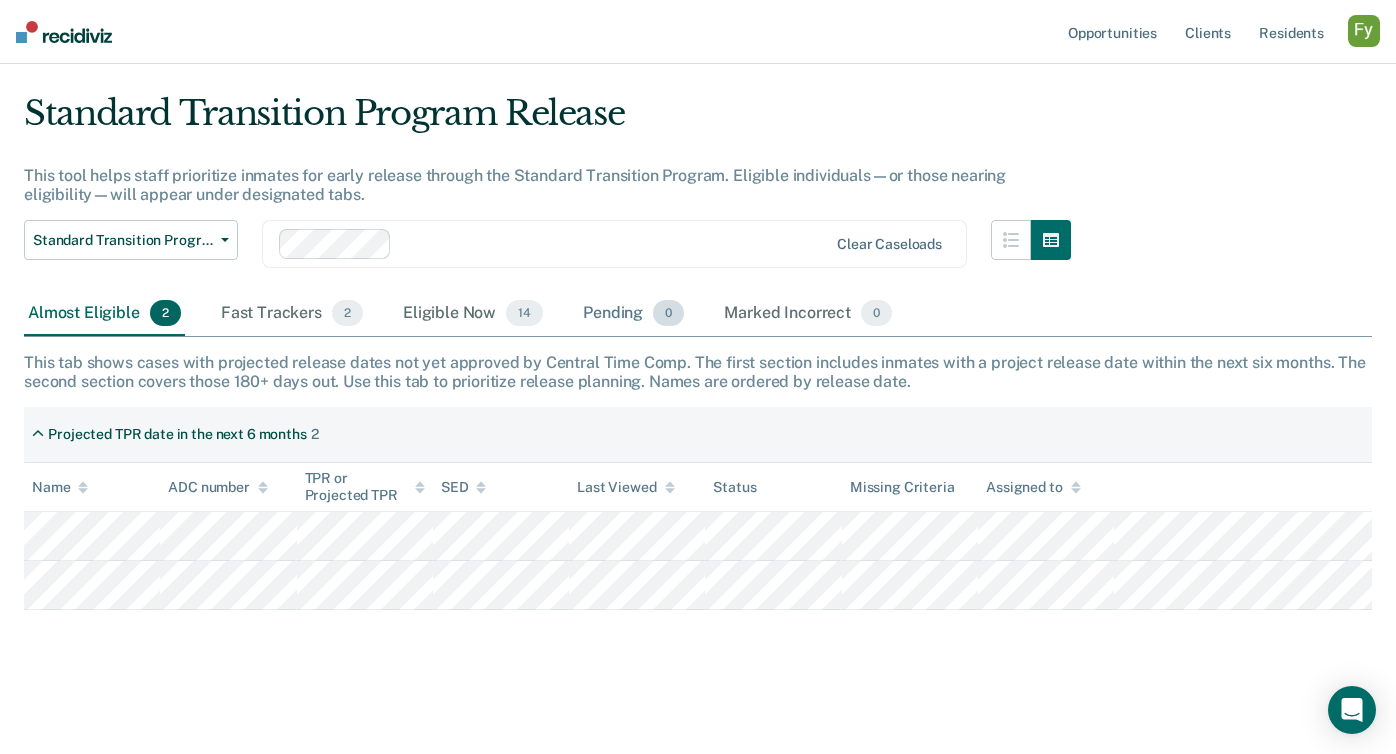 click on "Pending 0" at bounding box center (633, 314) 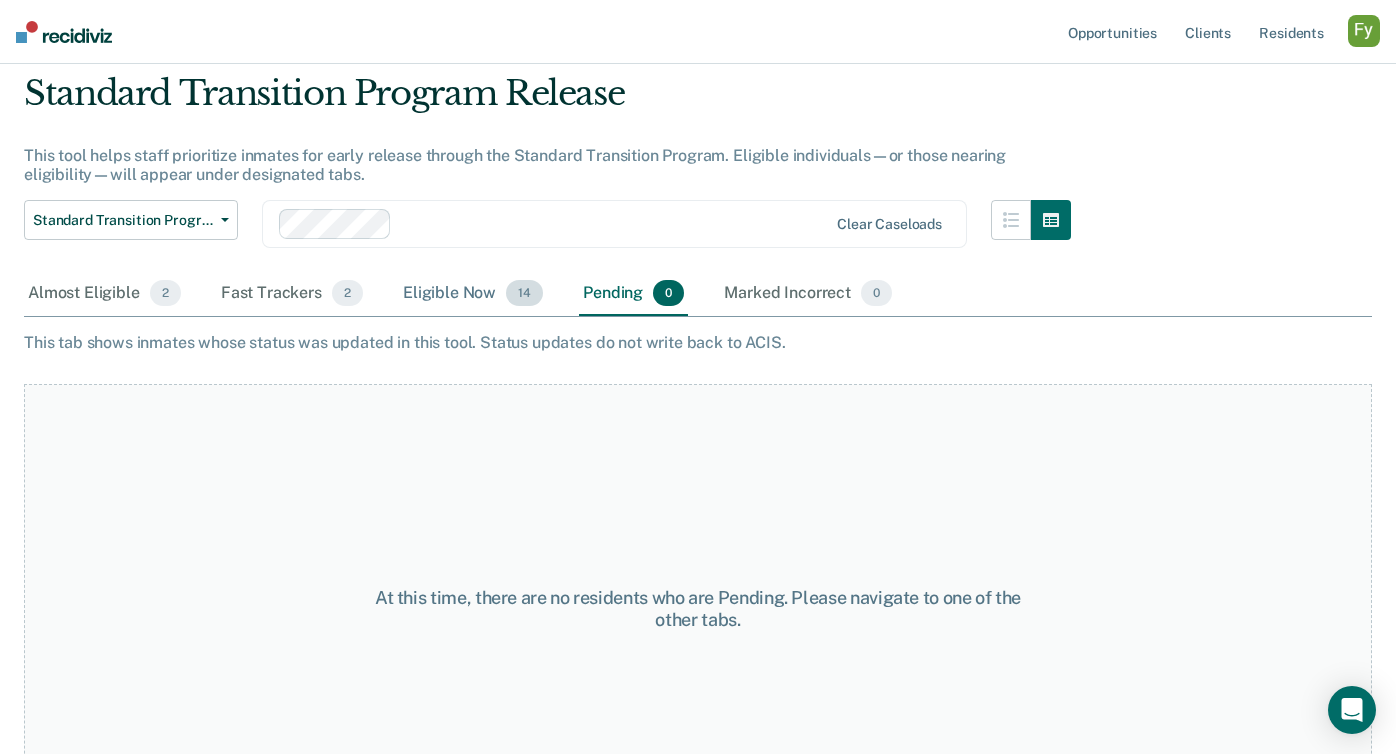 click on "Eligible Now 14" at bounding box center (473, 294) 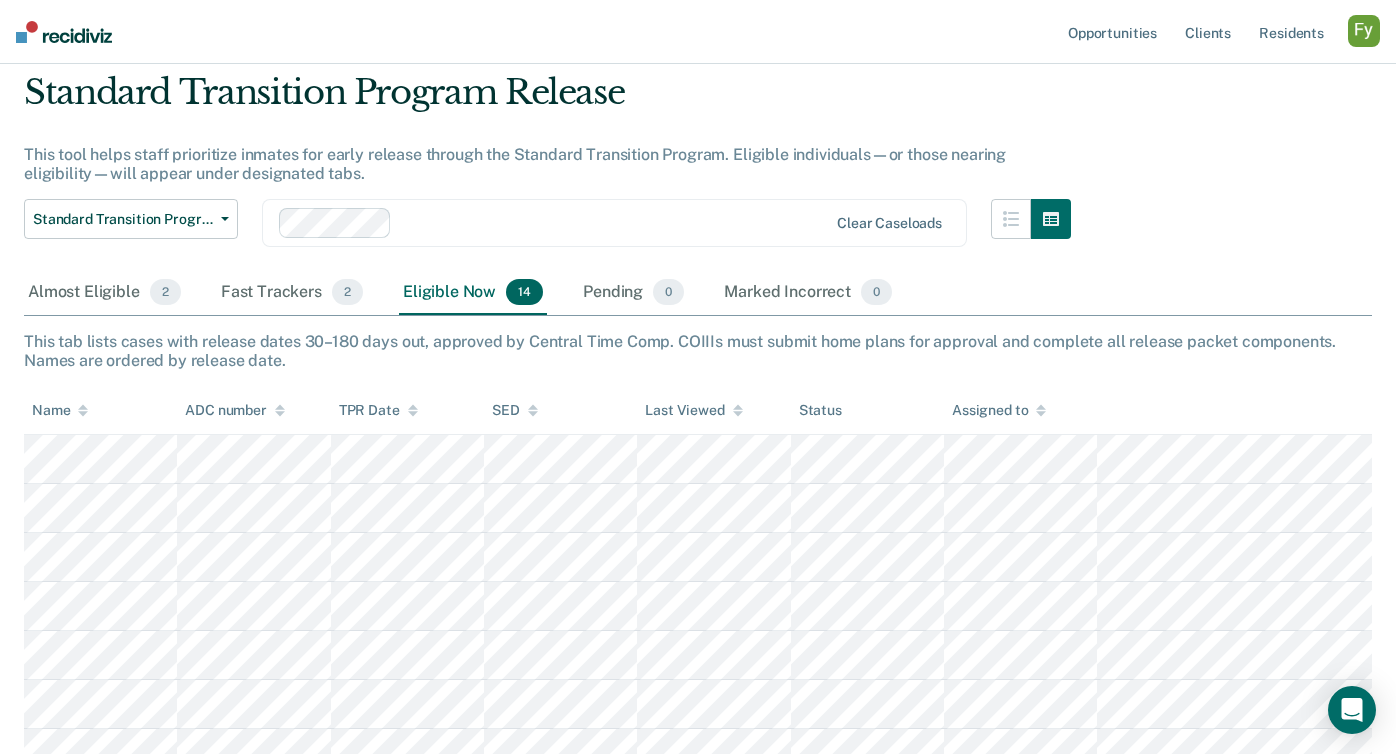 scroll, scrollTop: 0, scrollLeft: 0, axis: both 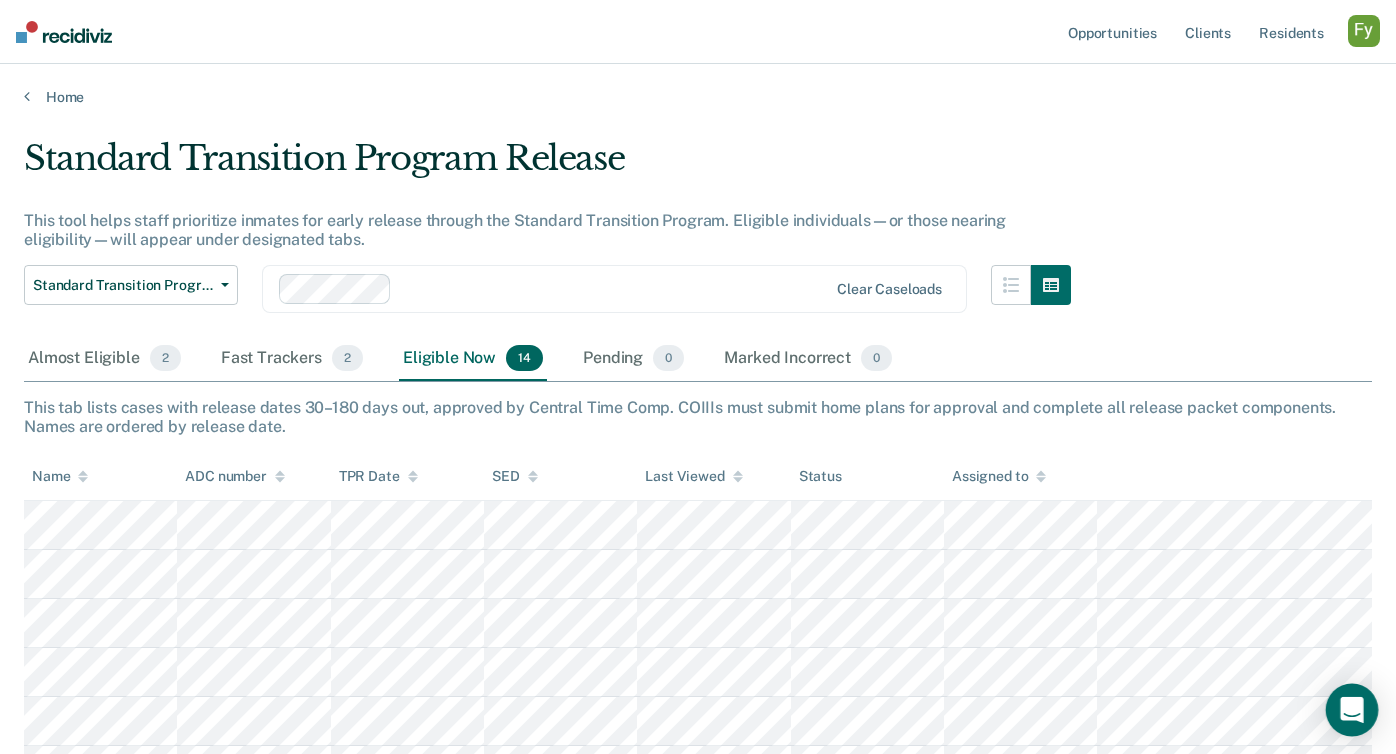 click 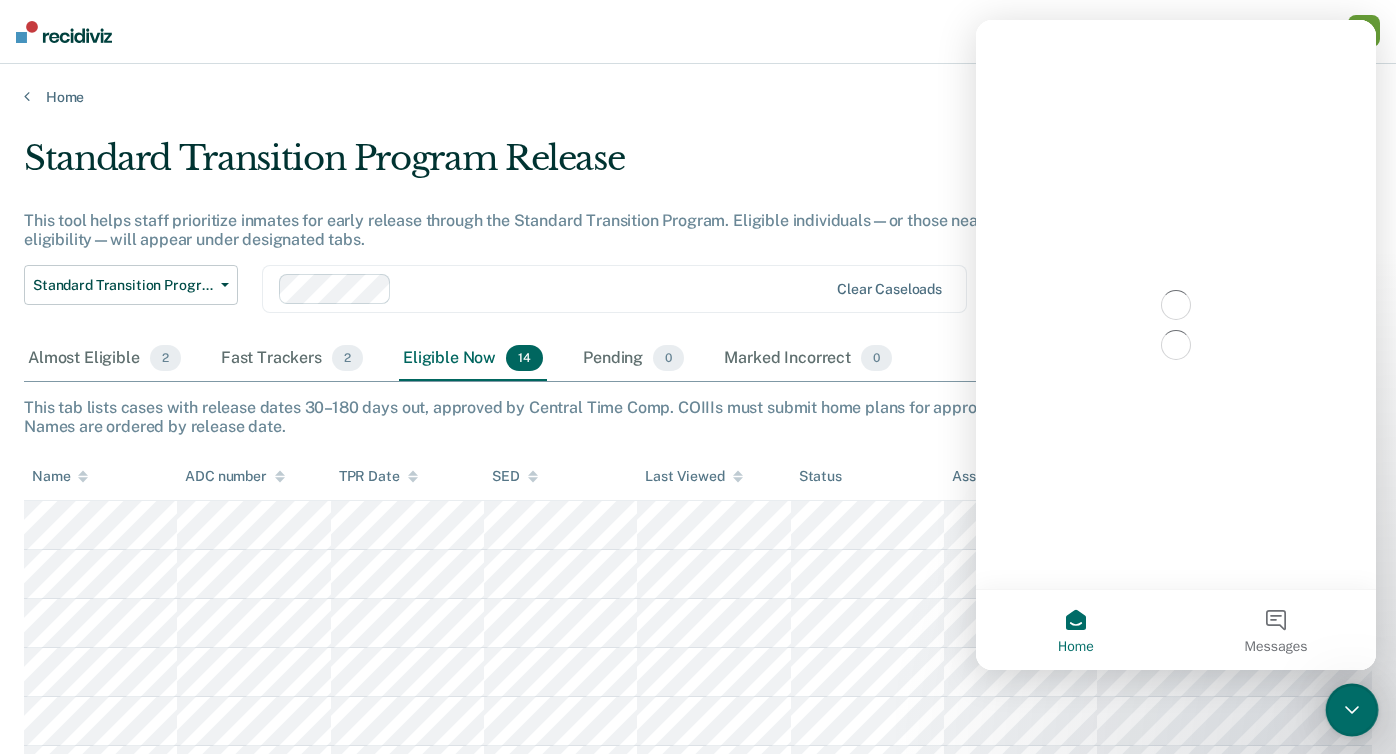 scroll, scrollTop: 0, scrollLeft: 0, axis: both 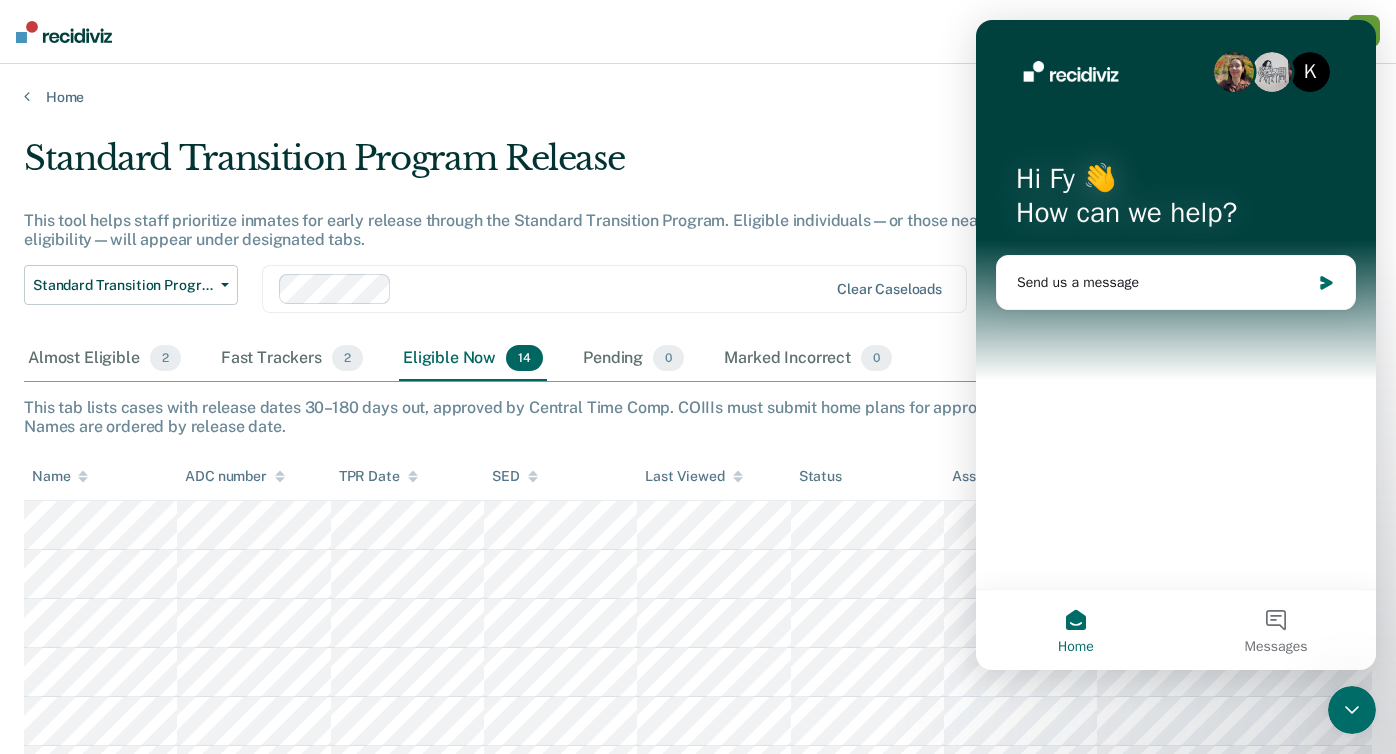 click 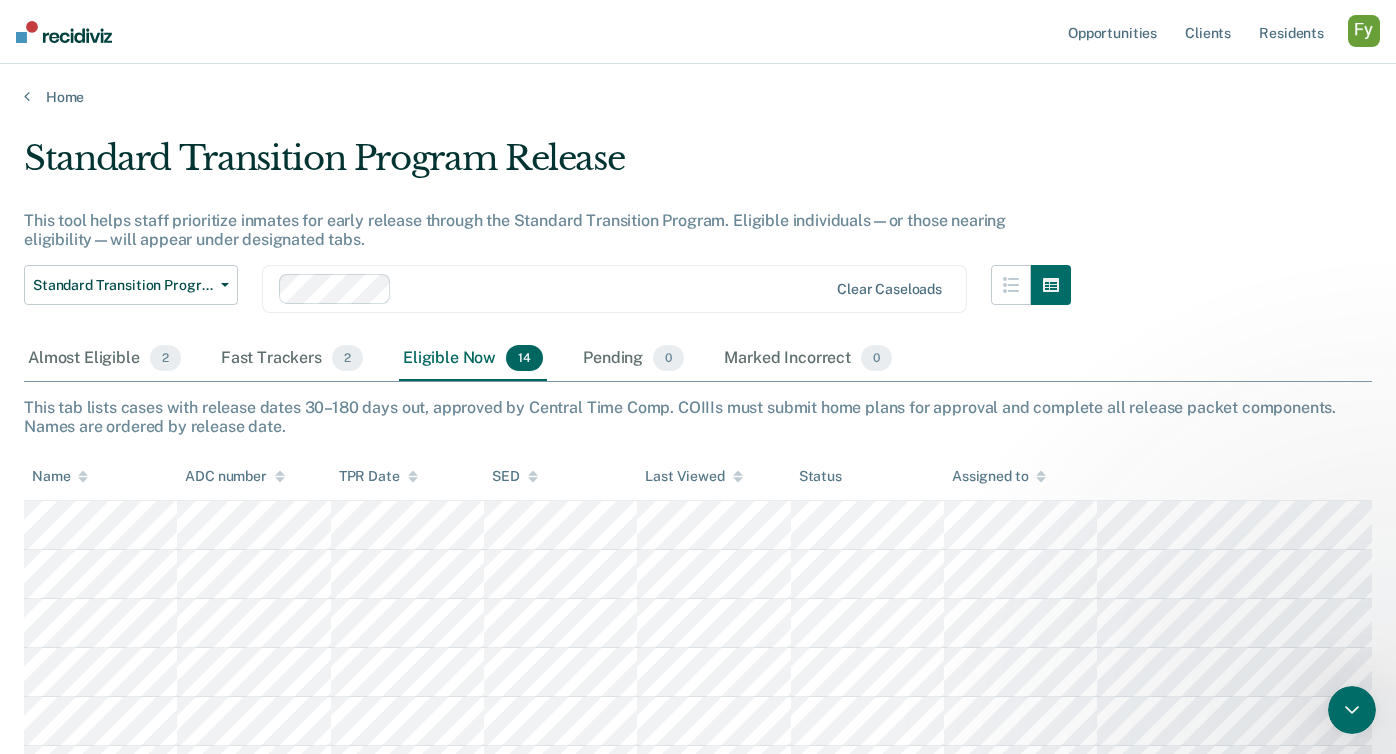 scroll, scrollTop: 0, scrollLeft: 0, axis: both 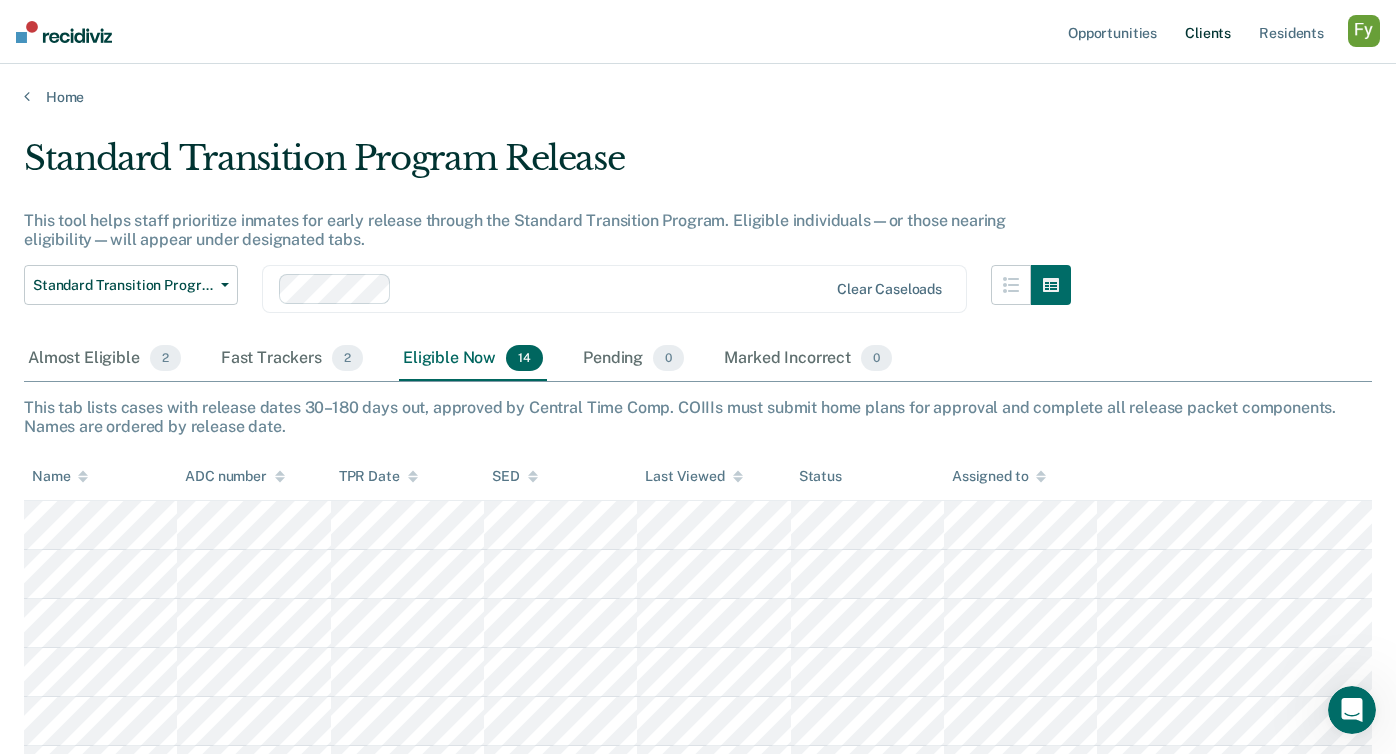 click on "Client s" at bounding box center [1208, 32] 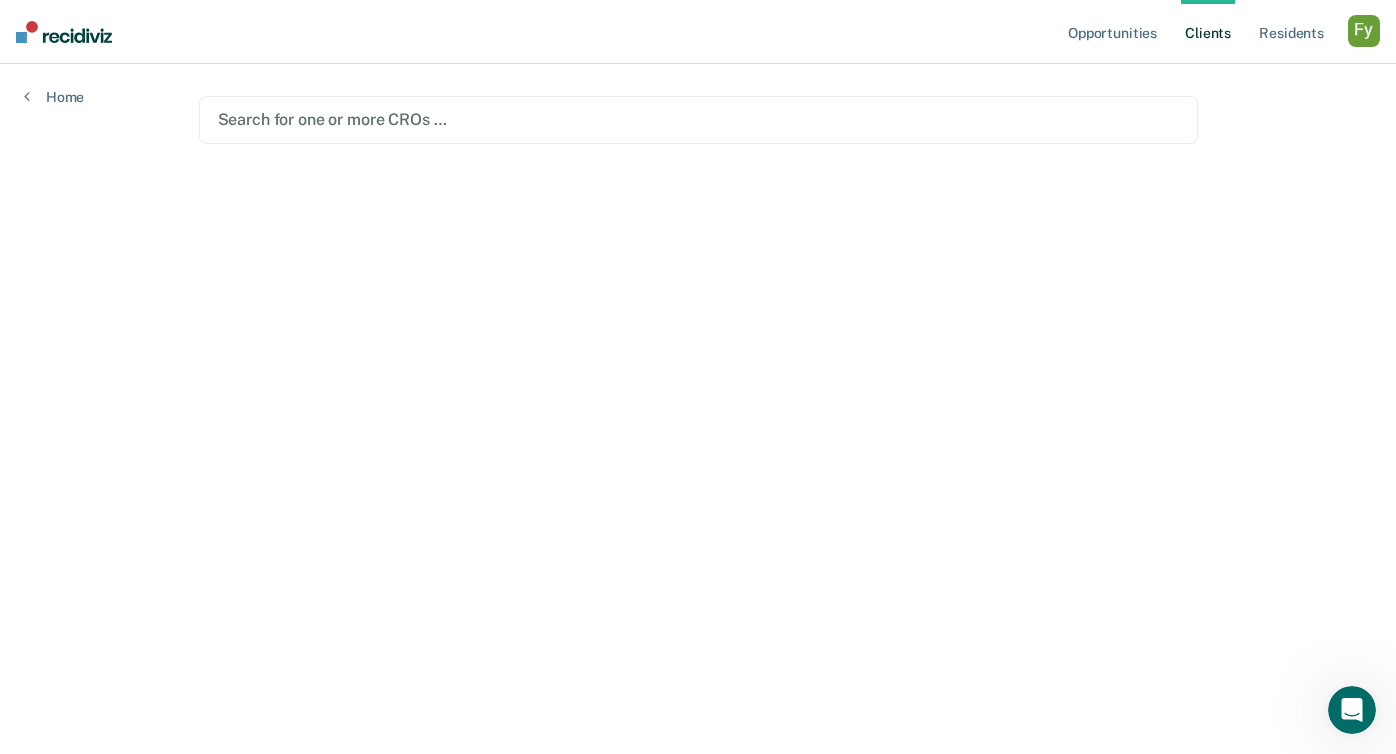 click on "Search for one or more CROs …" at bounding box center [698, 119] 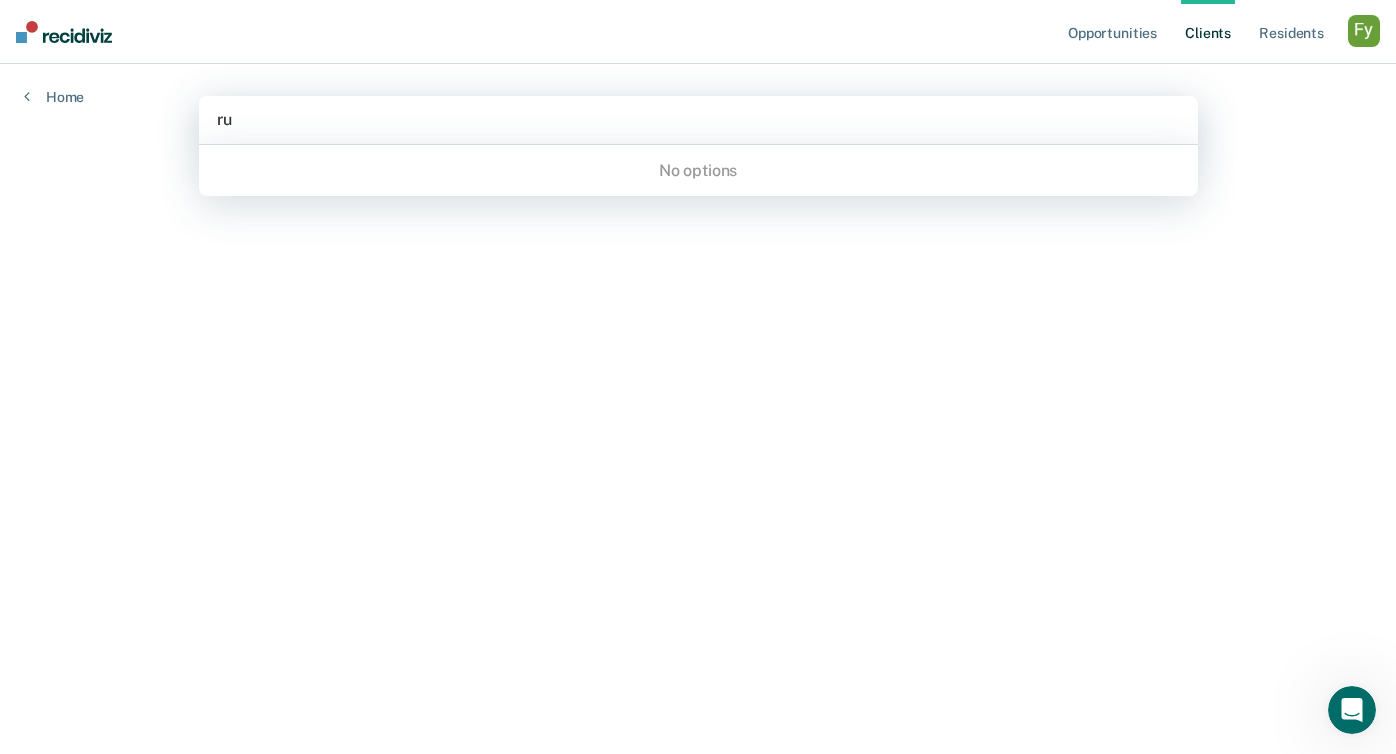 type on "r" 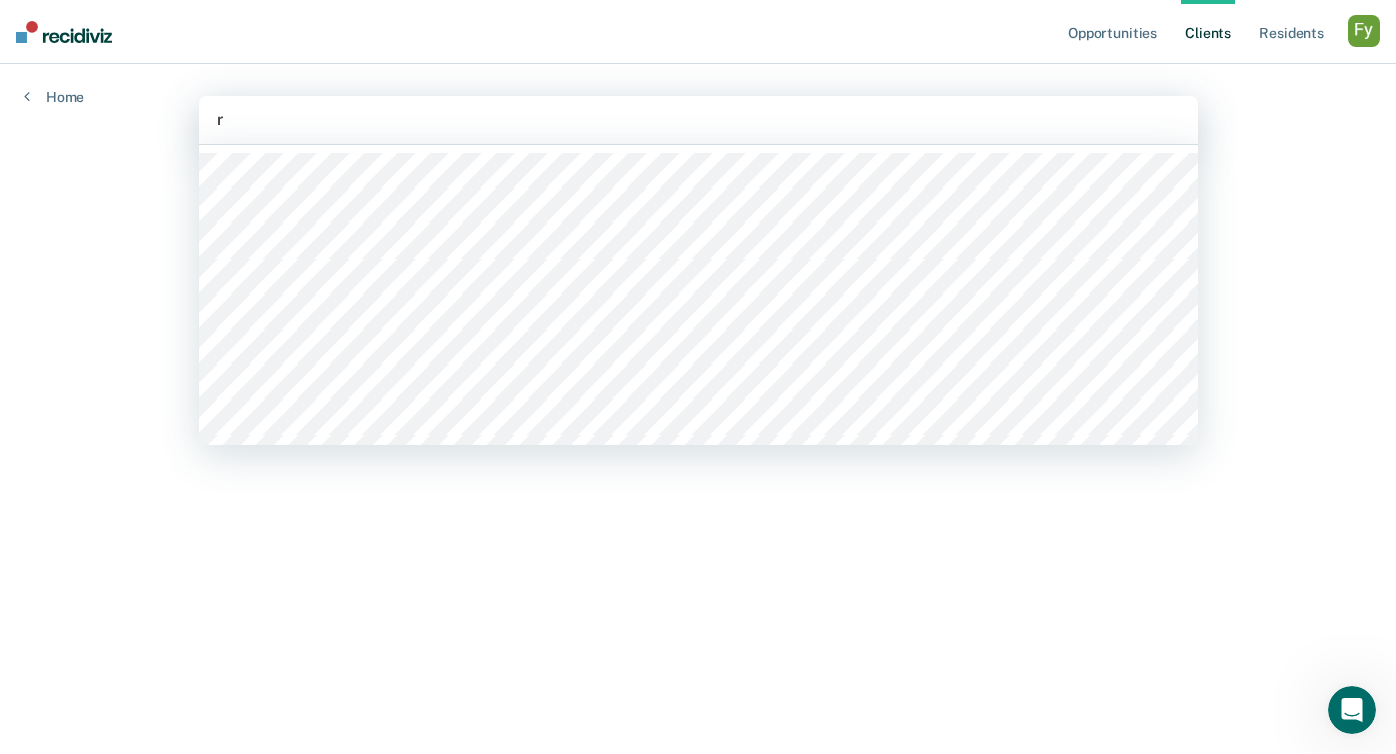 type 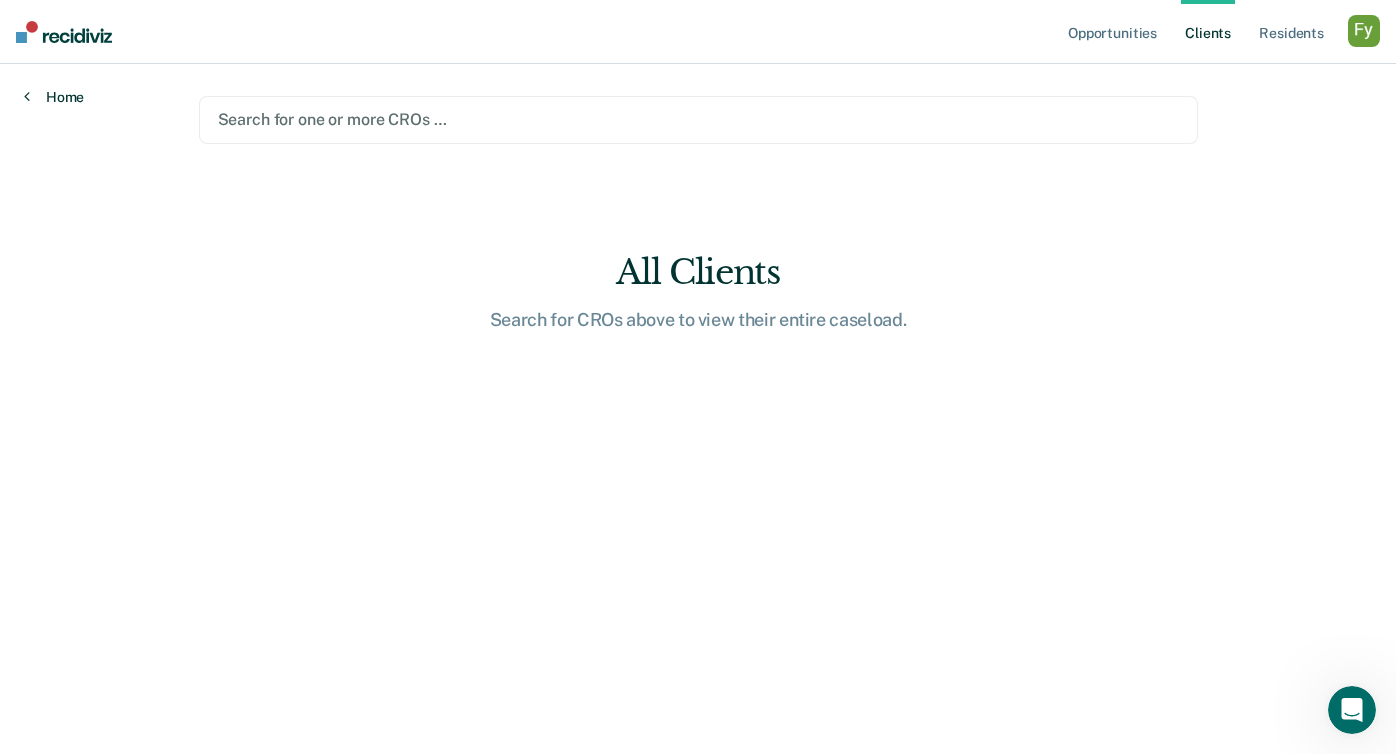 click on "Home" at bounding box center [54, 97] 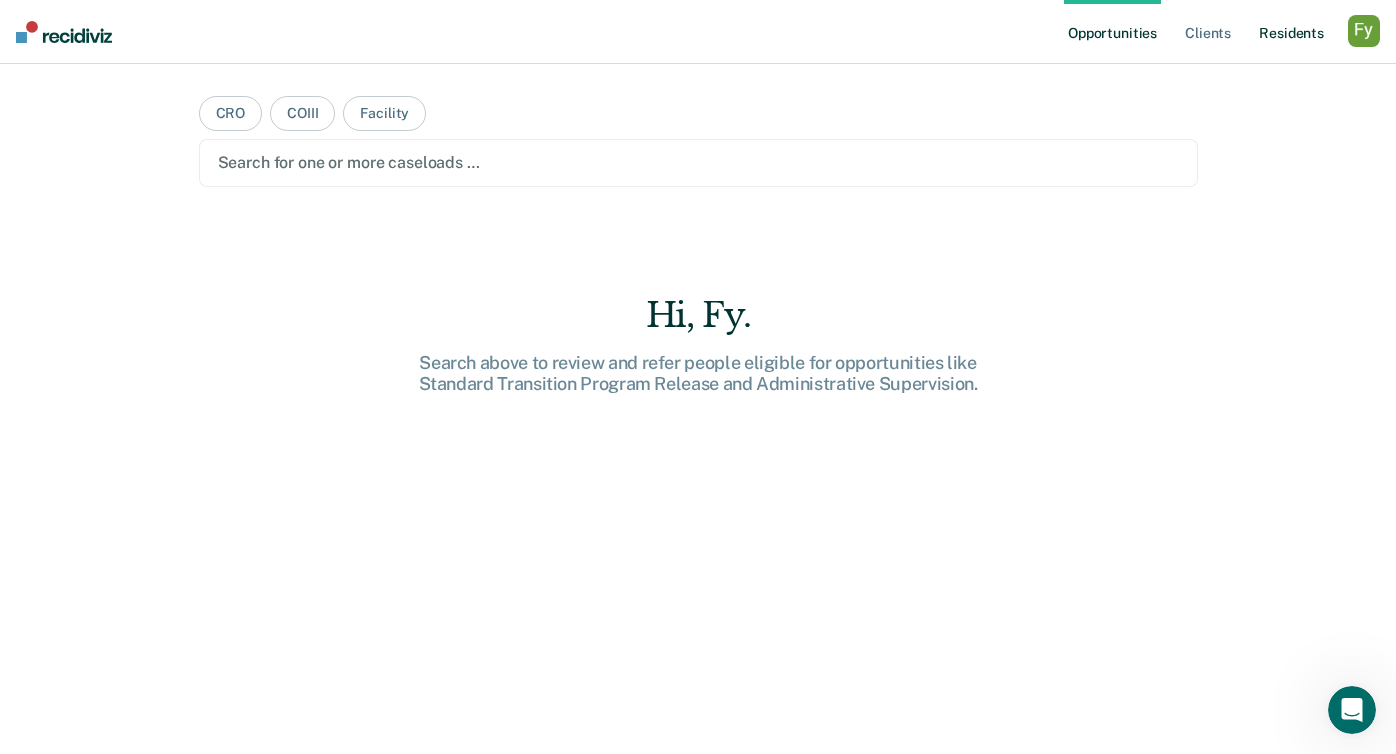 click on "Resident s" at bounding box center (1291, 32) 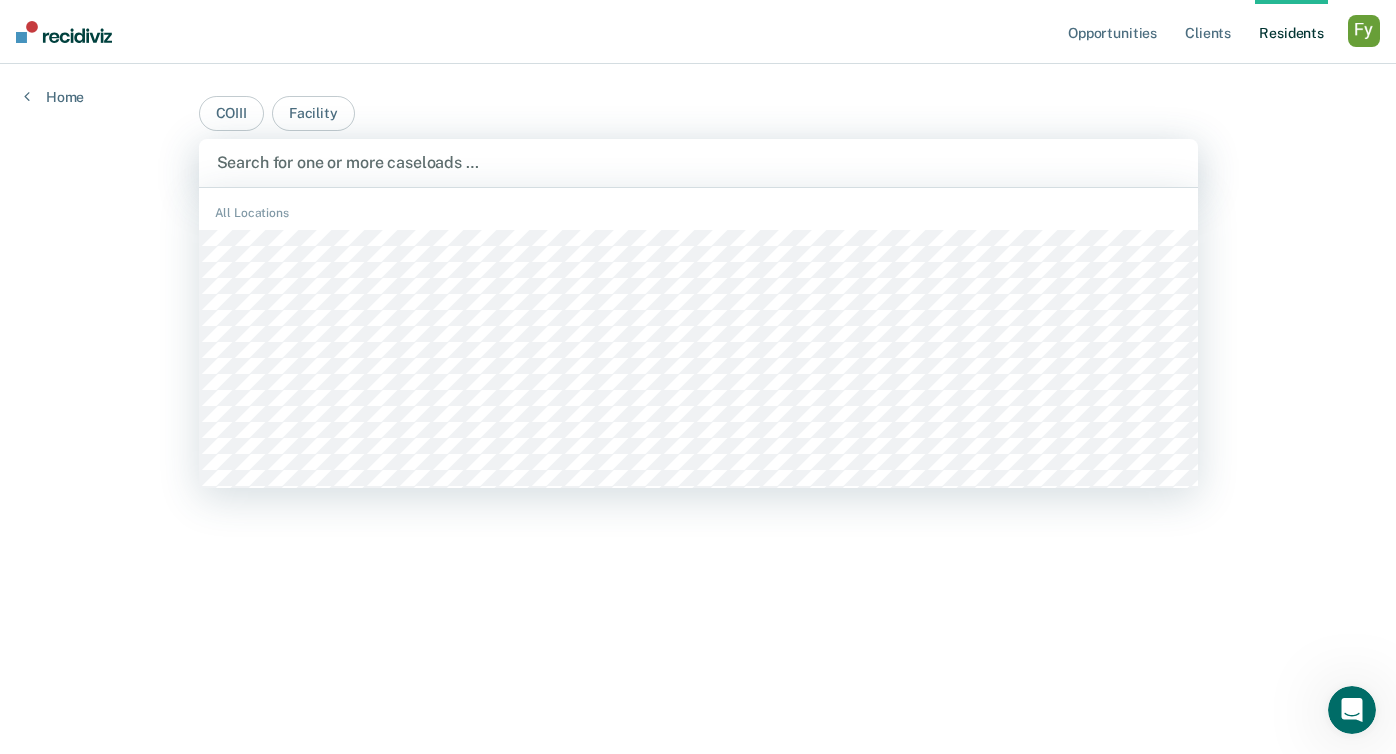 click at bounding box center [698, 162] 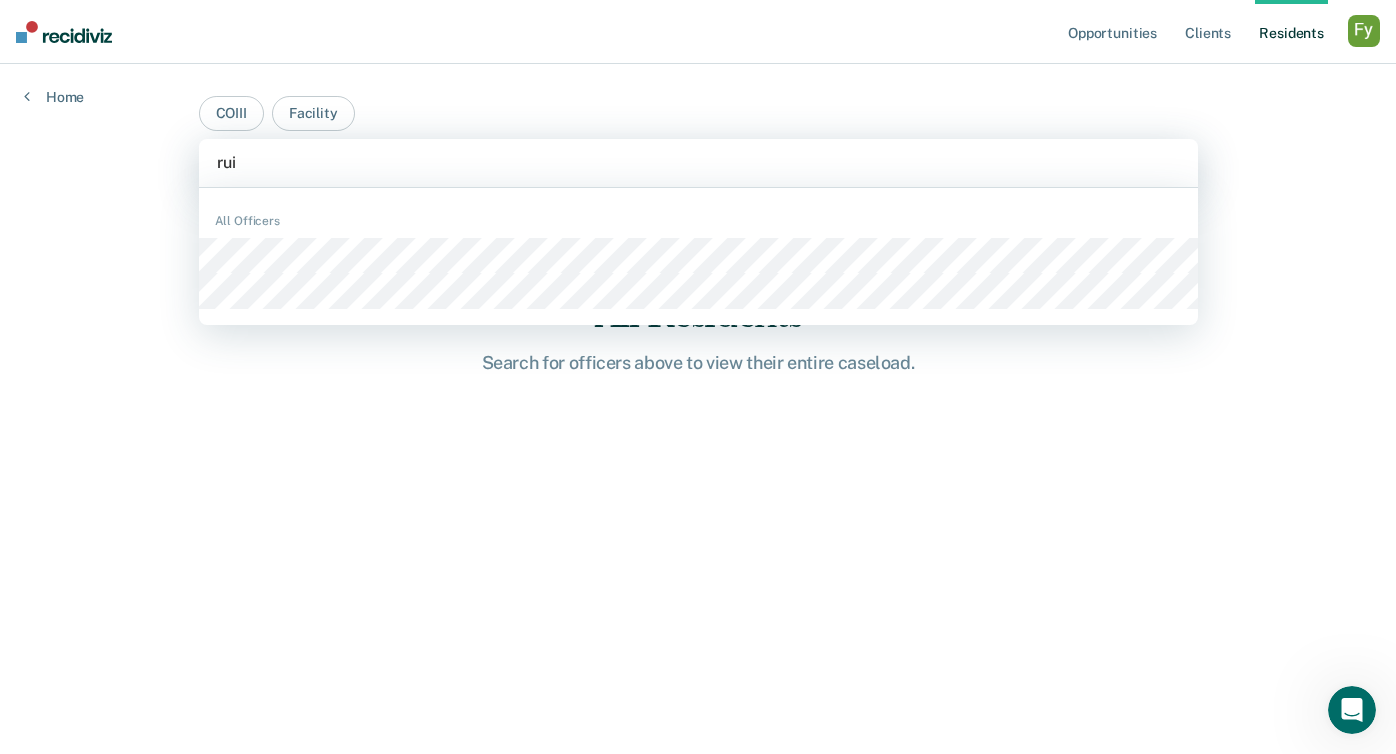 type on "ruiz" 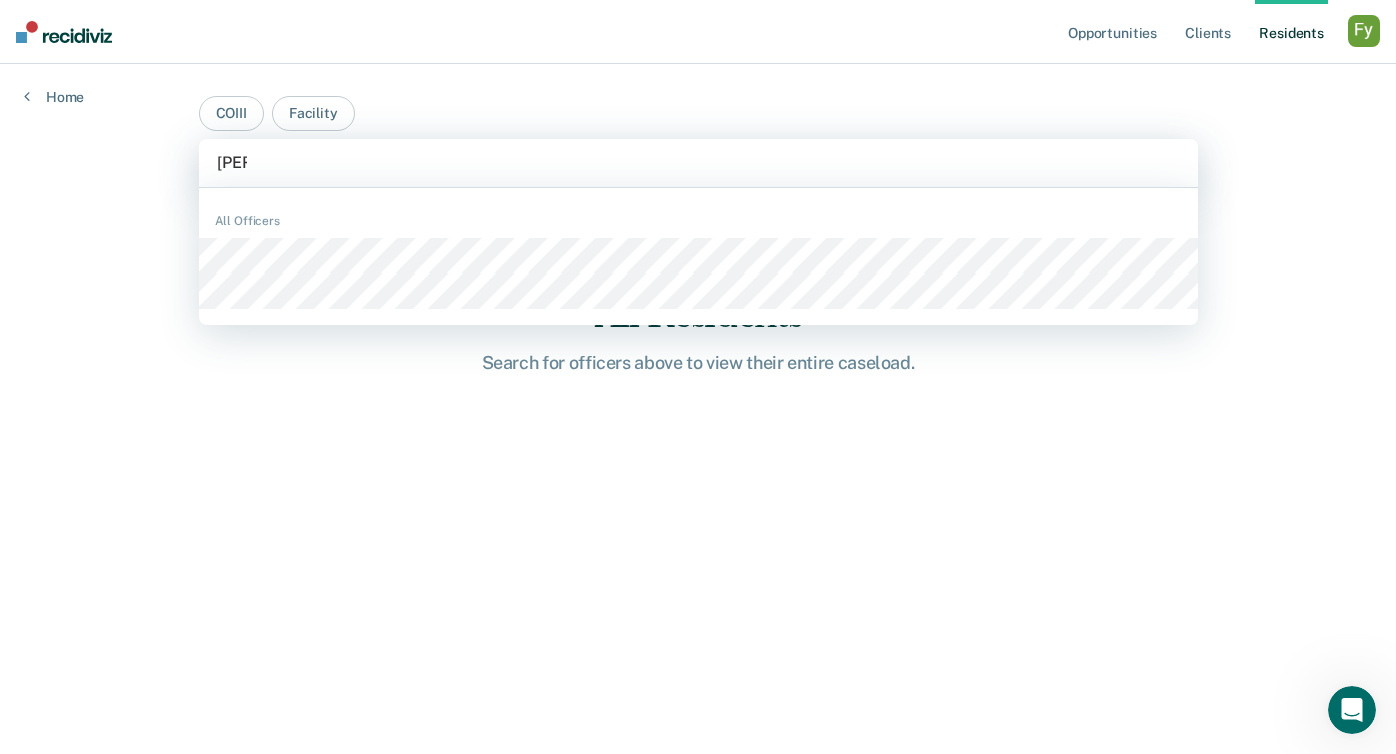 type 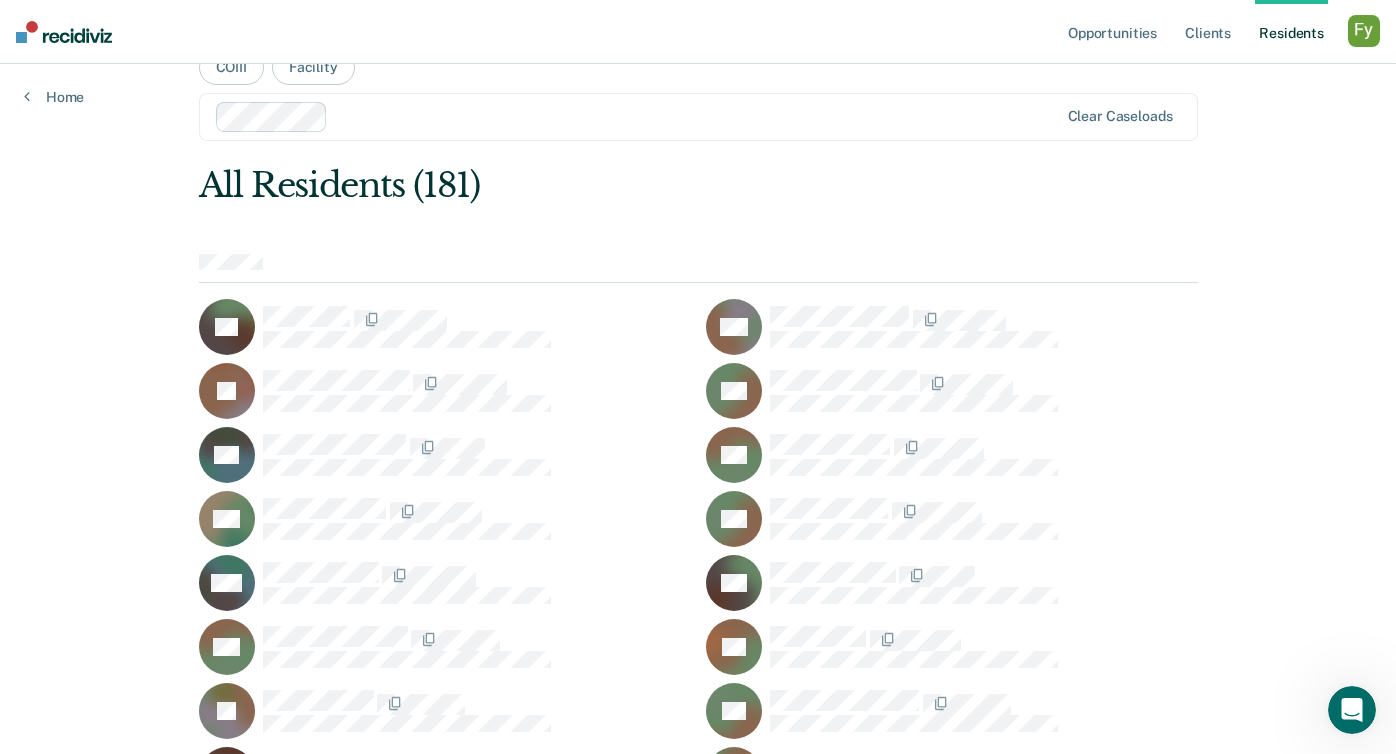 scroll, scrollTop: 0, scrollLeft: 0, axis: both 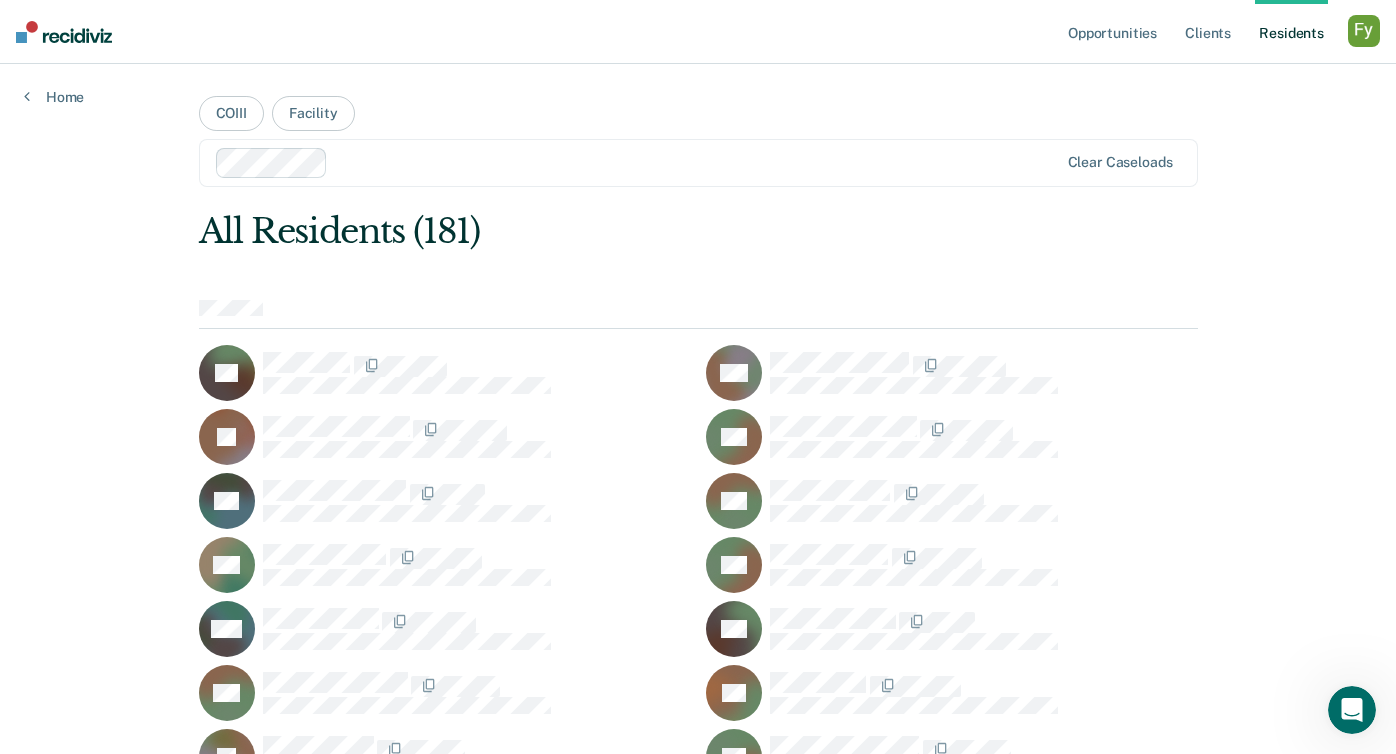 click on "Opportunities Client s Resident s Profile How it works Log Out Home COIII Facility Clear   caseloads All Residents (181) TA   AA   JA   CA   EA   KA   GA   CA   MA   DA   KA   PA   JB   TB   MB   DB   TB   JB   JB   RB   RB   BB   DB   KB   MB   JB   PB   BB   EC   CC   CC   JC   PC   TC   TC   JC   RC   FC   CC   DC   DC   EC   CC   MC   ID   SD   GD   DD   ED   JD   DD   DE   CE   JE   AE   TE   DF   TG   KG   EG   CG   GG   AG   AG   FG   JG   RG   EM   AG   MH   AH   RH   DH   RH   MH   MH   LI   GI   JI   SJ   PJ   DJ   WJ   NK   NK   JK   RK   RL   HL   DL   ML   CL   LL   GL   AL   AM   MM   MM   SM   OM   SM   TM   MM   MM   MM   PM   RM   DM   MM   MM   RM   JM   AM   MM   RM   JM   BN   TO   DO   DP   MP   AP   AP   OP   GP   KQ   JR   LR   KR   PR   CR   RR   BR   RR   PR   JR   RR   LR   JR   JR   JR   TS   JS   AS   WS   SS   MS   SS   KS   AS   MS   AS   NS   JC   KS   BS   CT   MT   DT   MT   CT   WT   AT   TT   MT   OU   MV   IV   VV   RV   AV   DW   AW   SW   SW   MW   DW   LW   AZ   CZ   AZ" at bounding box center (698, 3120) 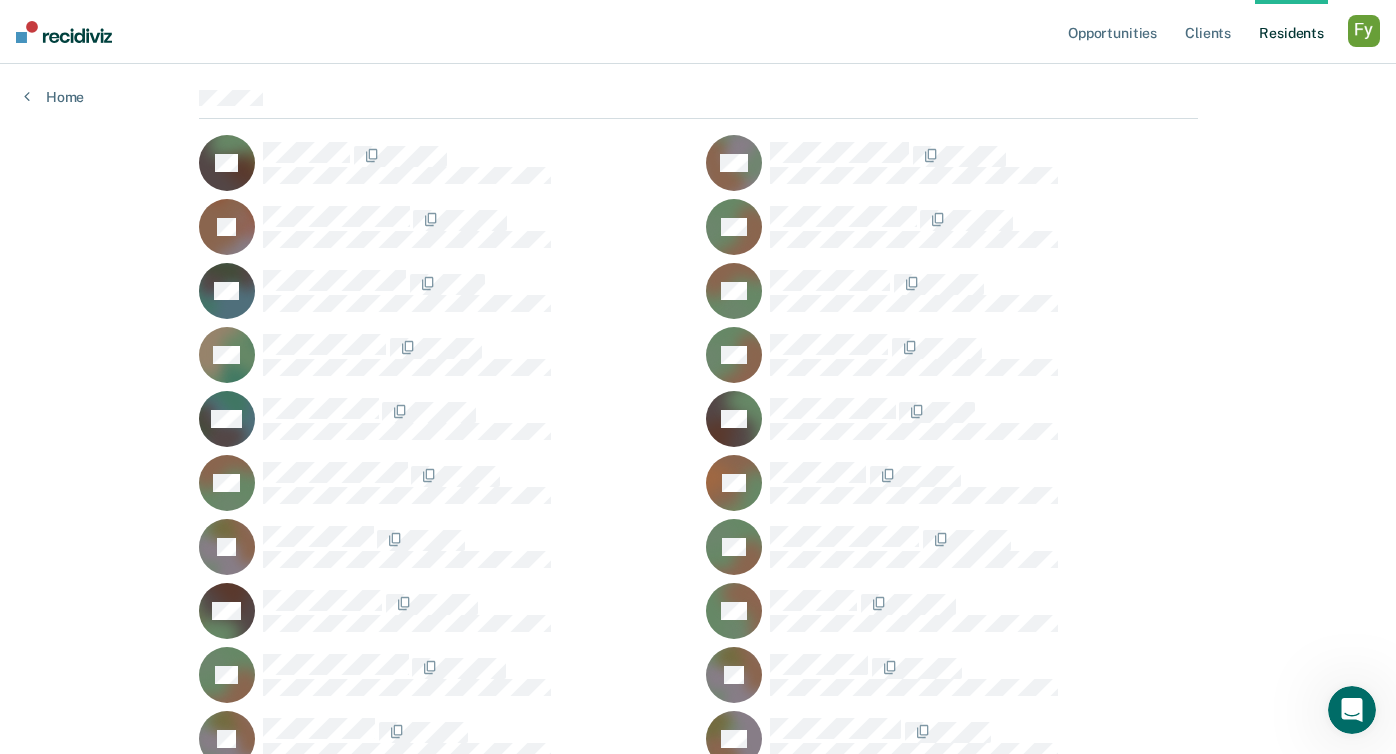 scroll, scrollTop: 0, scrollLeft: 0, axis: both 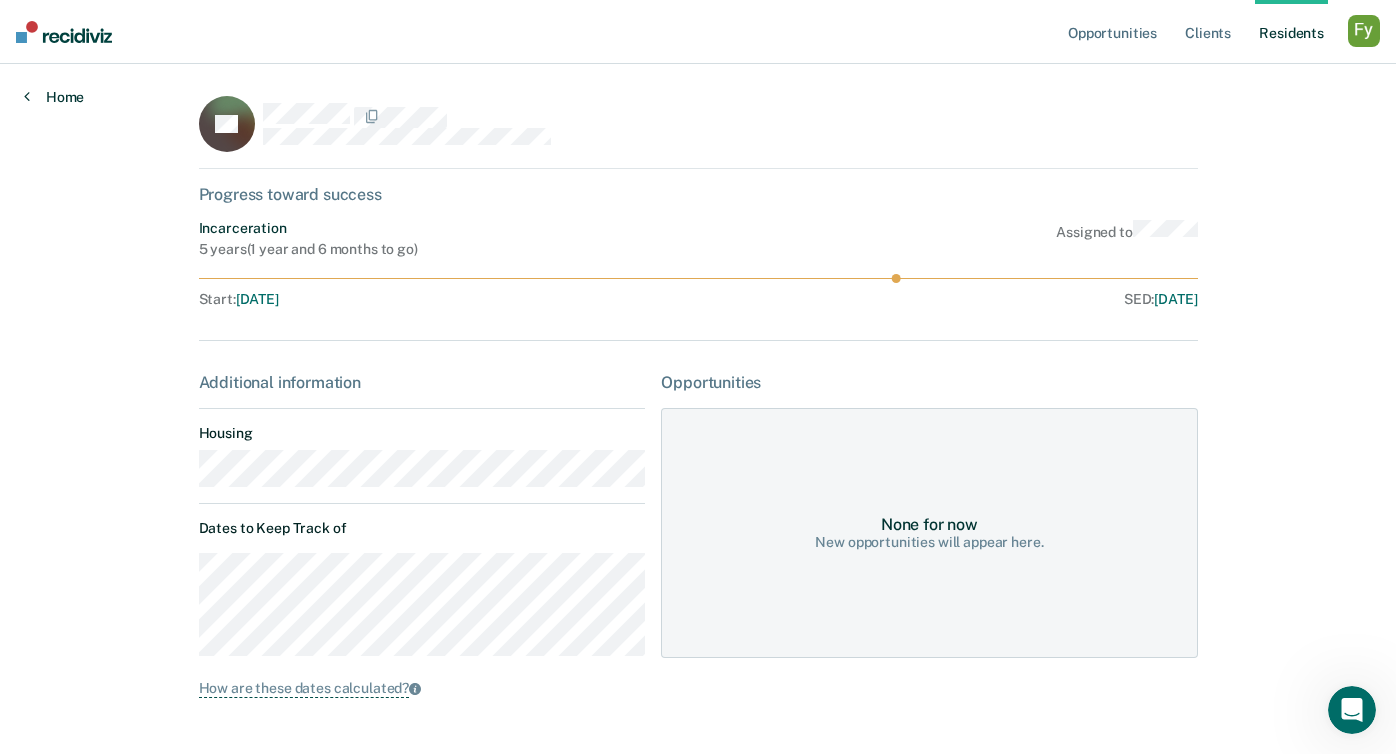 click on "Home" at bounding box center (54, 97) 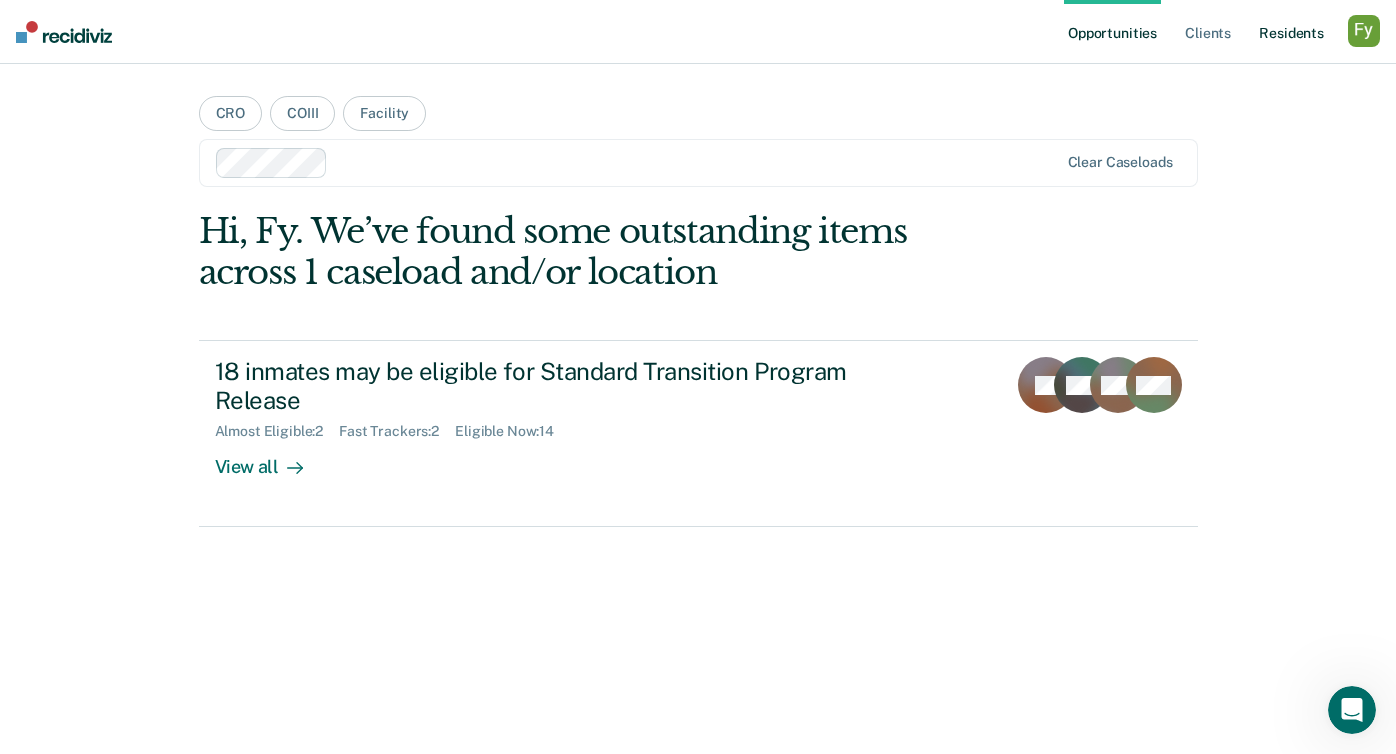 click on "Resident s" at bounding box center (1291, 32) 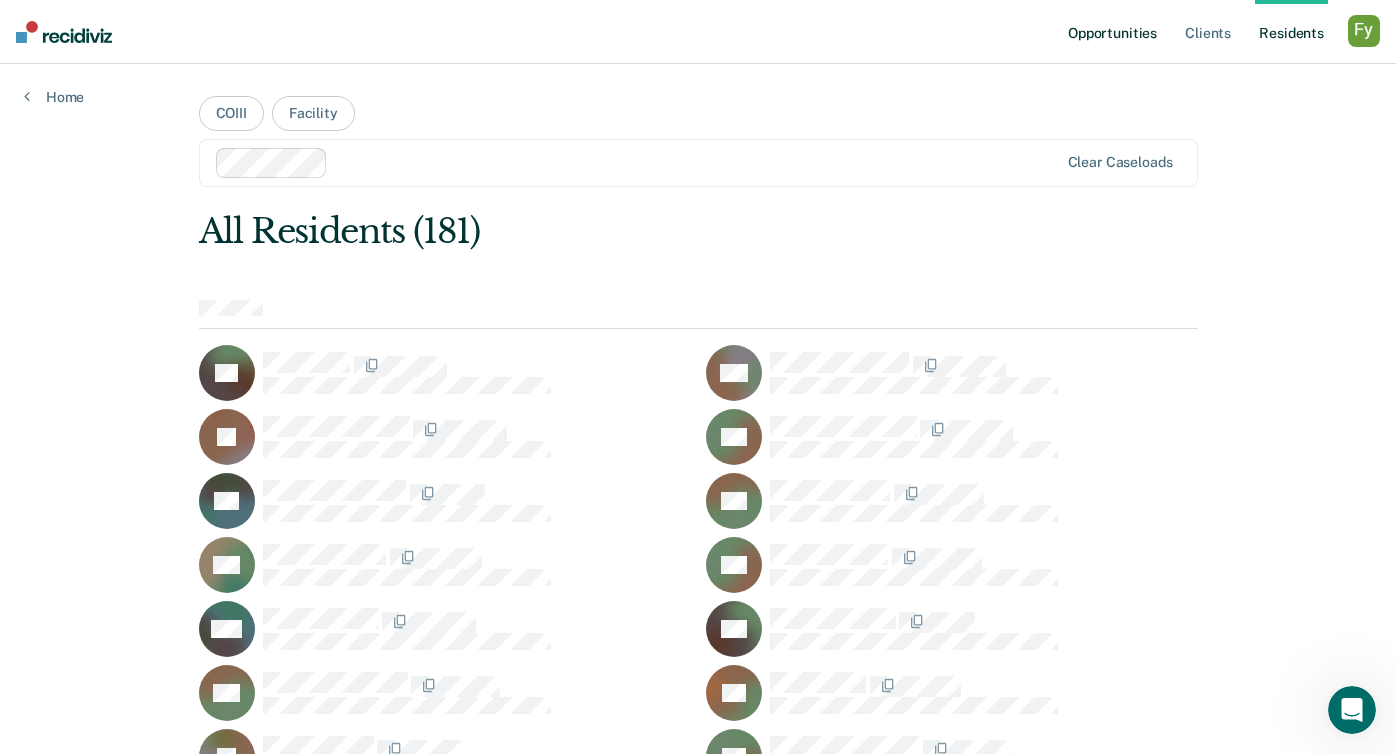 click on "Opportunities" at bounding box center (1112, 32) 